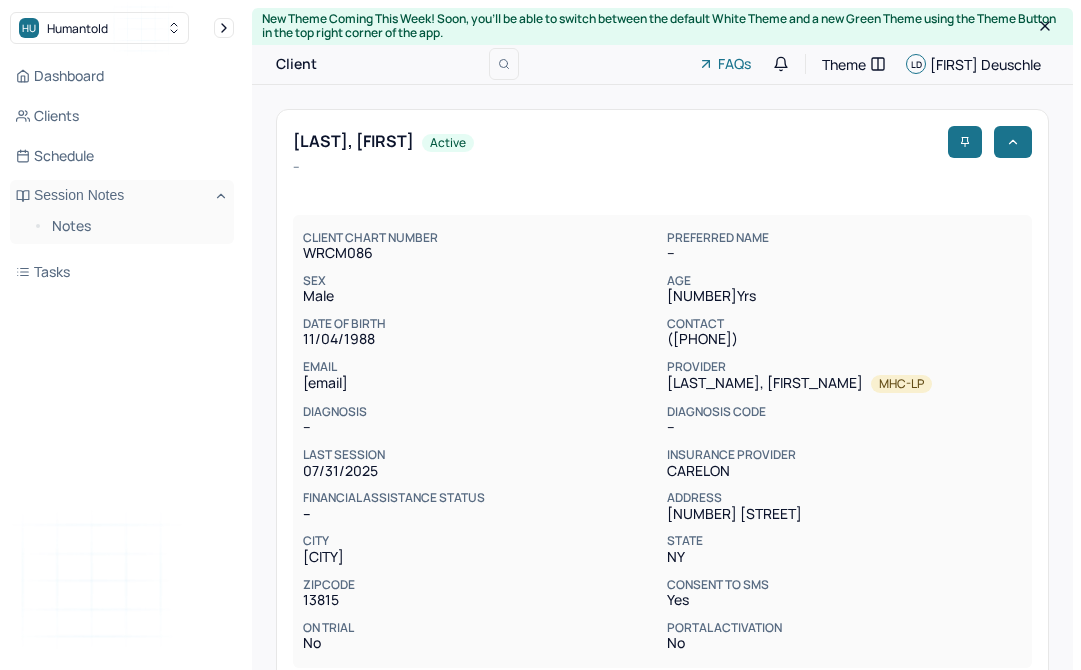scroll, scrollTop: 487, scrollLeft: 0, axis: vertical 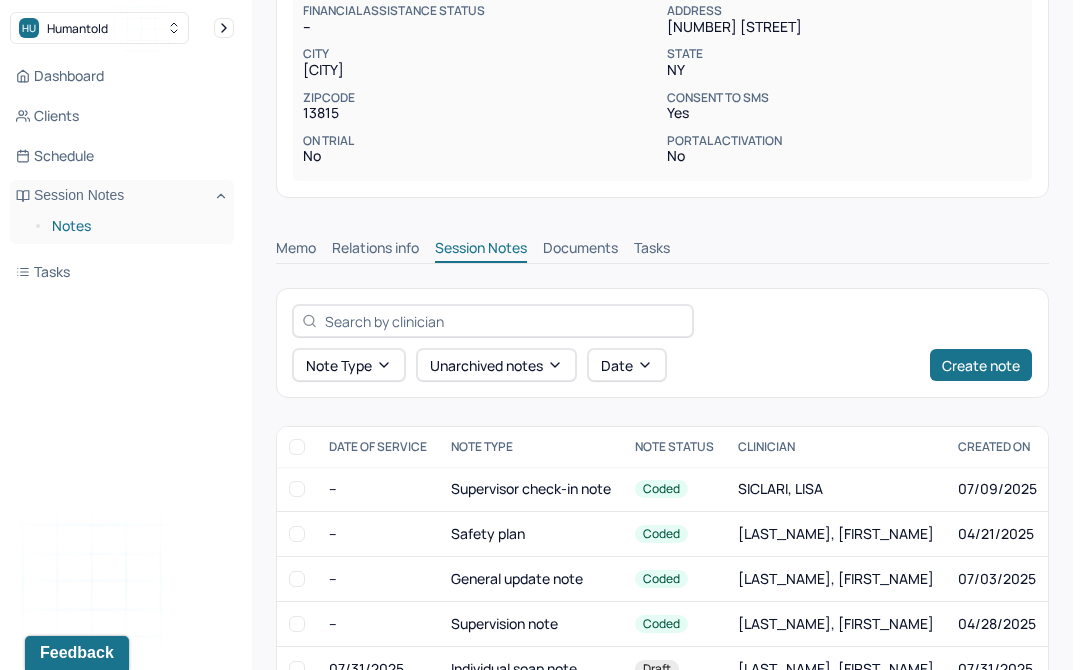 click on "Notes" at bounding box center (135, 226) 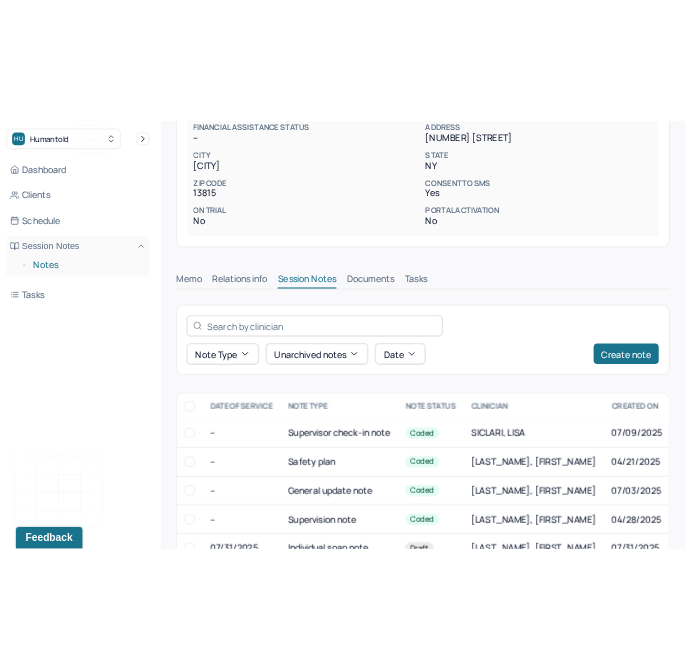scroll, scrollTop: 0, scrollLeft: 0, axis: both 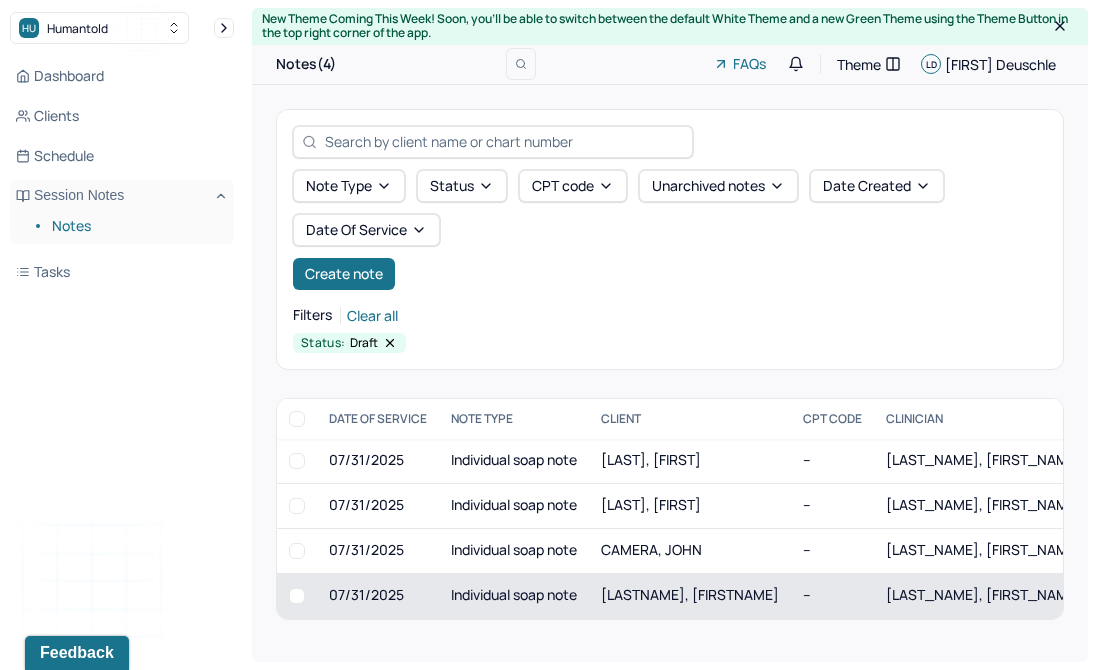 click on "[LASTNAME], [FIRSTNAME]" at bounding box center (690, 594) 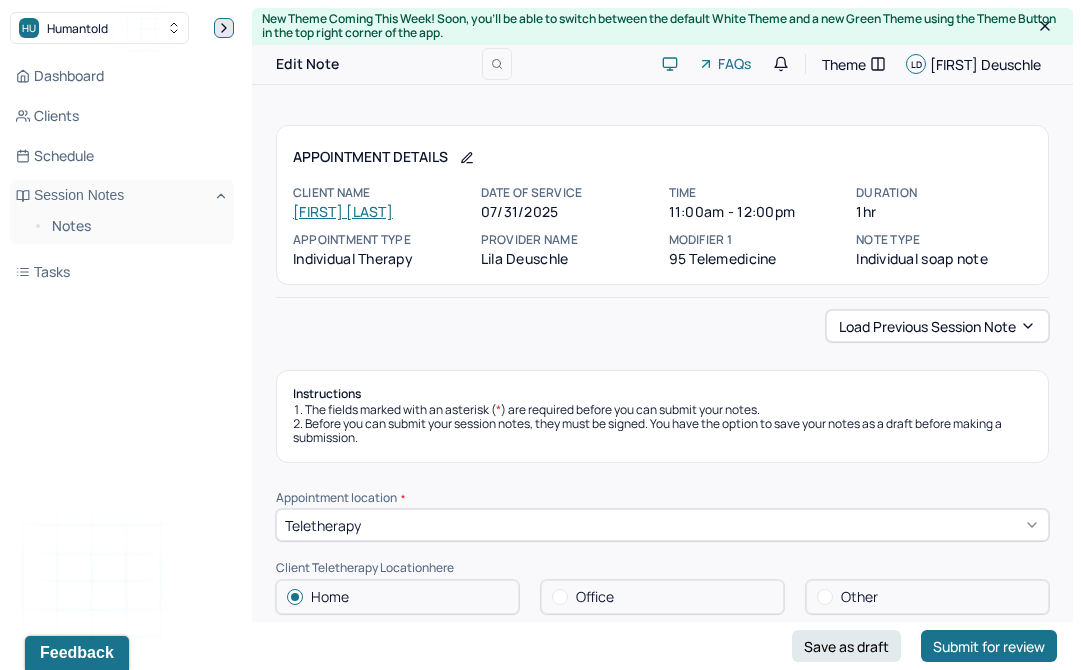 click 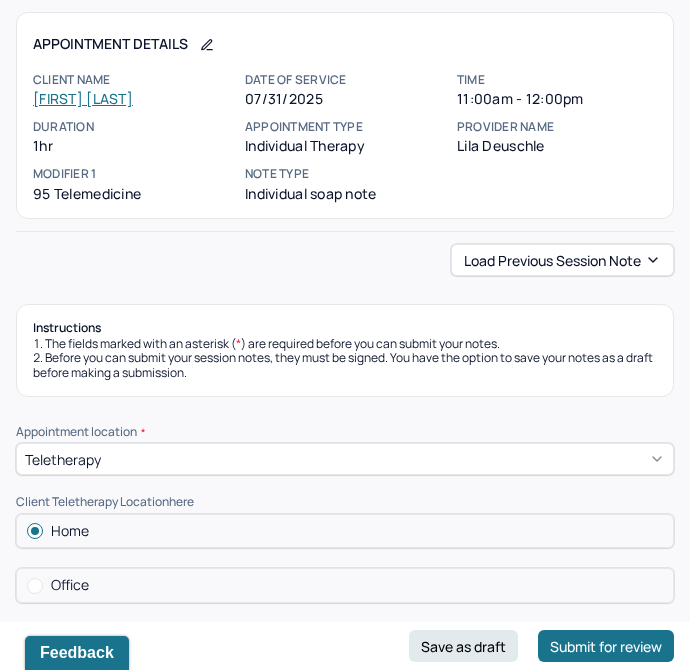 scroll, scrollTop: 105, scrollLeft: 0, axis: vertical 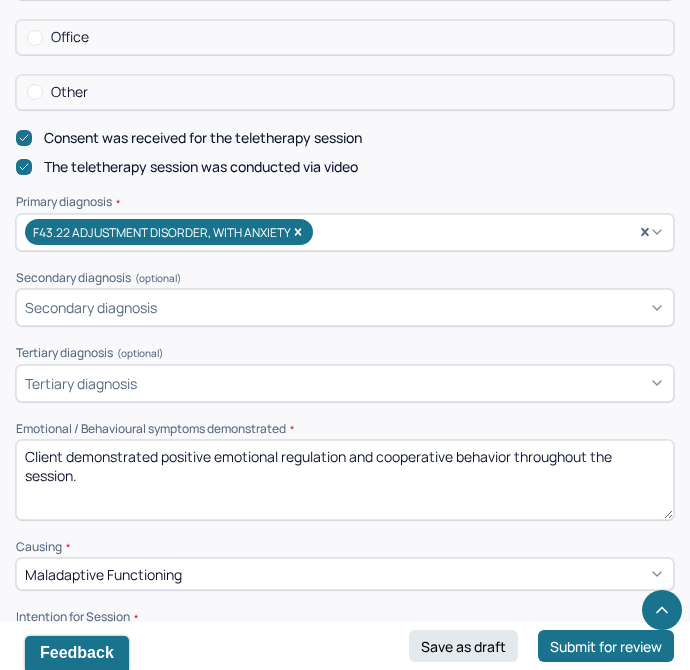 drag, startPoint x: 148, startPoint y: 489, endPoint x: 71, endPoint y: 453, distance: 85 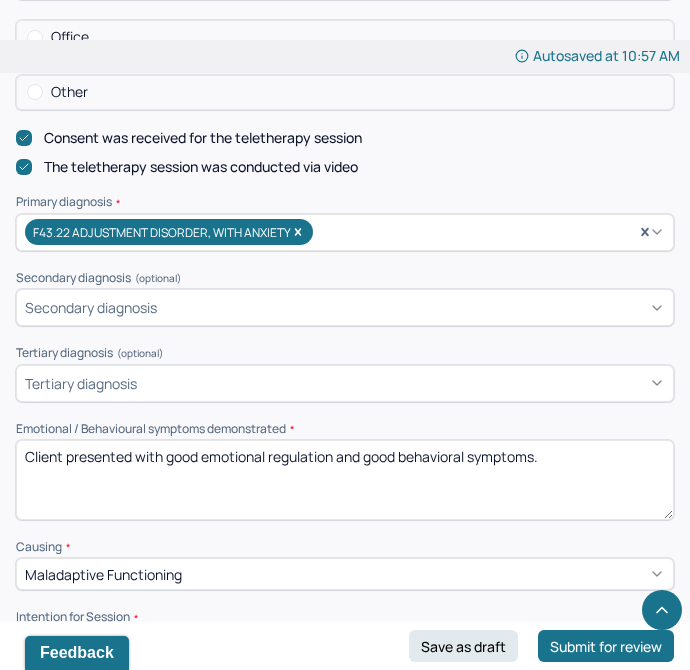 type on "Client presented with good emotional regulation and good behavioral symptoms." 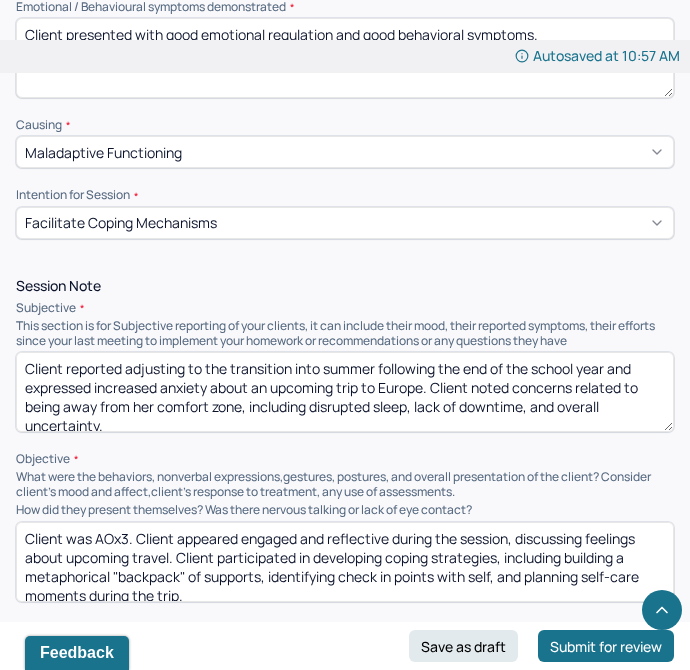 scroll, scrollTop: 1252, scrollLeft: 0, axis: vertical 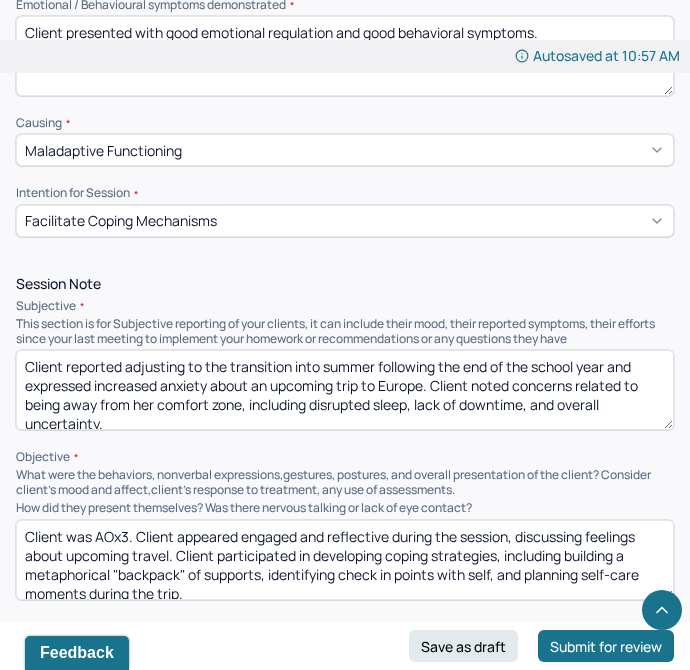 drag, startPoint x: 113, startPoint y: 426, endPoint x: 67, endPoint y: 367, distance: 74.8131 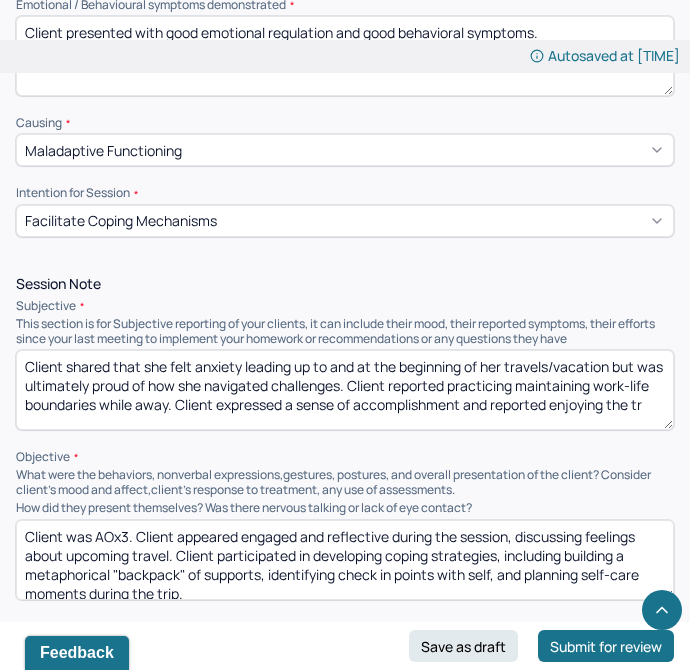 scroll, scrollTop: 4, scrollLeft: 0, axis: vertical 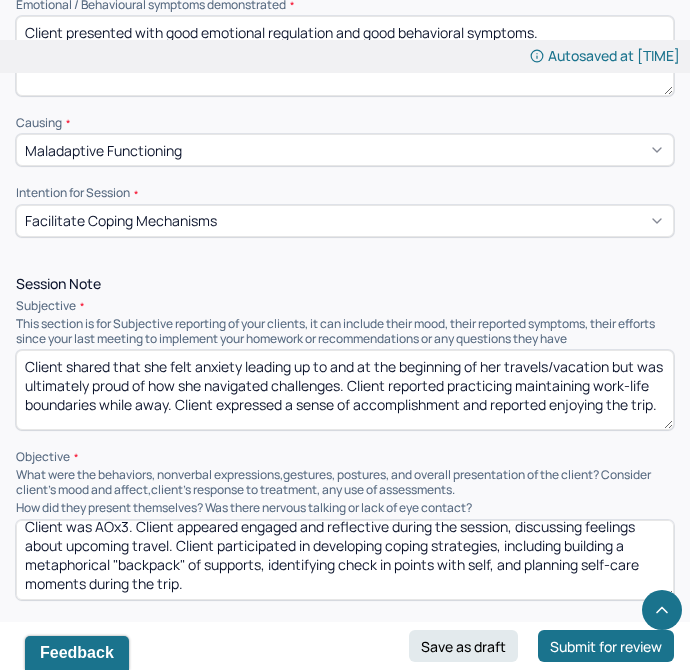 type on "Client shared that she felt anxiety leading up to and at the beginning of her travels/vacation but was ultimately proud of how she navigated challenges. Client reported practicing maintaining work-life boundaries while away. Client expressed a sense of accomplishment and reported enjoying the trip." 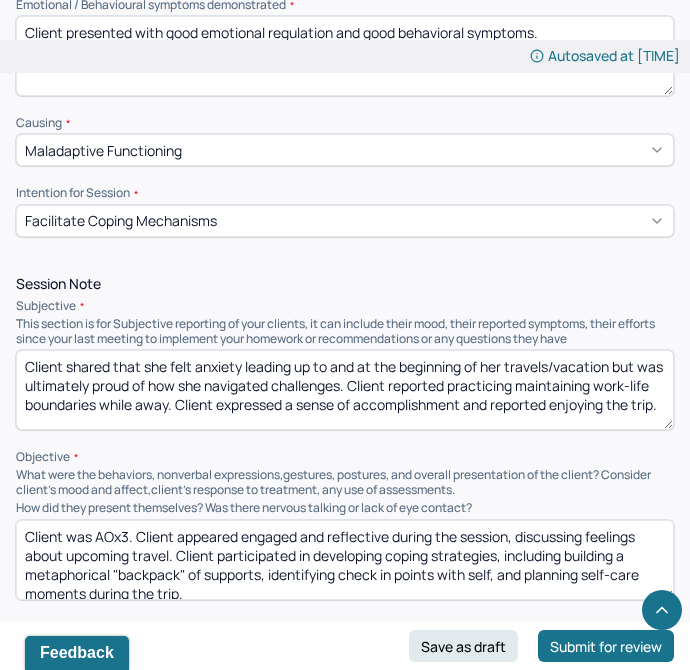 drag, startPoint x: 259, startPoint y: 586, endPoint x: 242, endPoint y: 541, distance: 48.104053 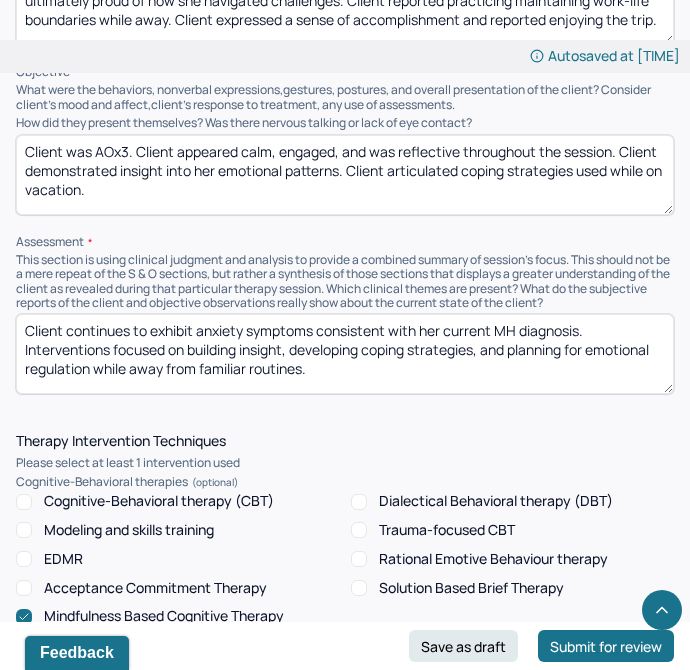 scroll, scrollTop: 1661, scrollLeft: 0, axis: vertical 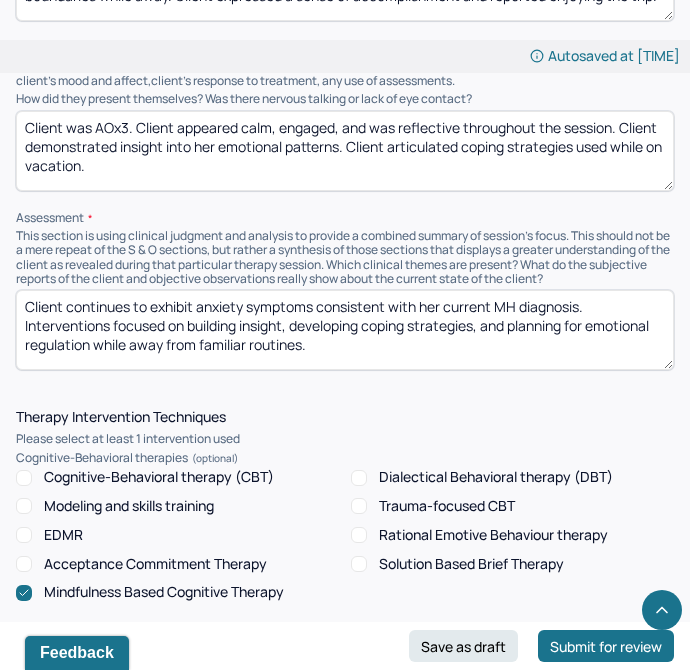 type on "Client was AOx3. Client appeared calm, engaged, and was reflective throughout the session. Client demonstrated insight into her emotional patterns. Client articulated coping strategies used while on vacation." 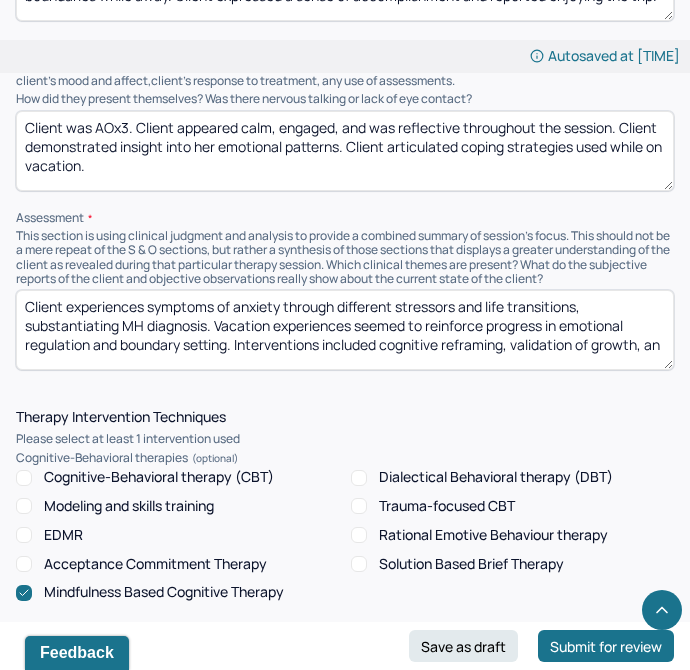 scroll, scrollTop: 4, scrollLeft: 0, axis: vertical 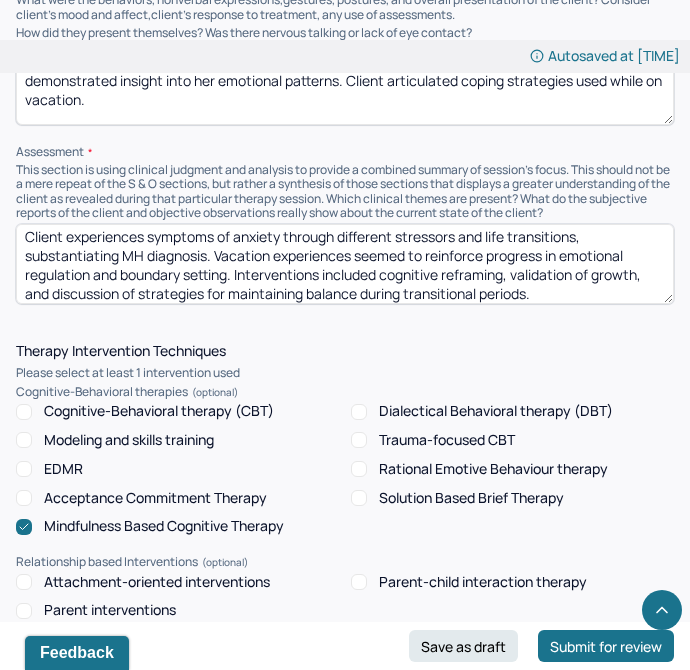 type on "Client experiences symptoms of anxiety through different stressors and life transitions, substantiating MH diagnosis. Vacation experiences seemed to reinforce progress in emotional regulation and boundary setting. Interventions included cognitive reframing, validation of growth, and discussion of strategies for maintaining balance during transitional periods." 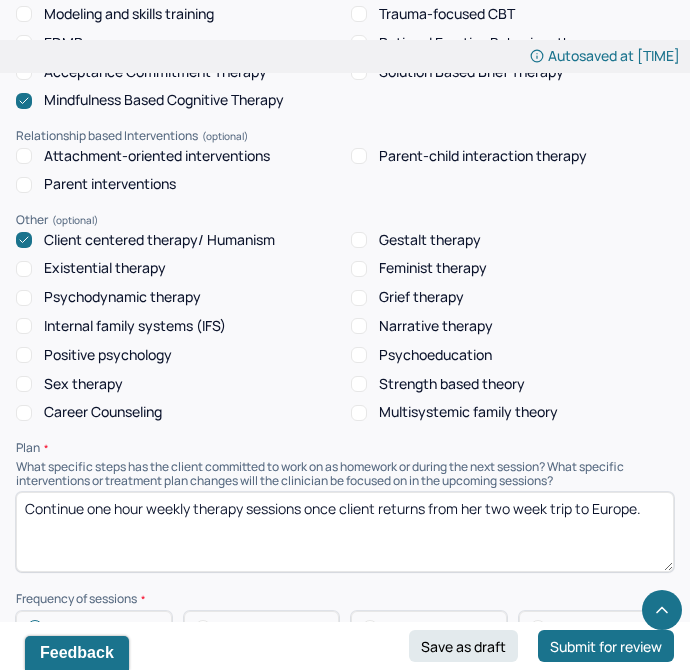 scroll, scrollTop: 2167, scrollLeft: 0, axis: vertical 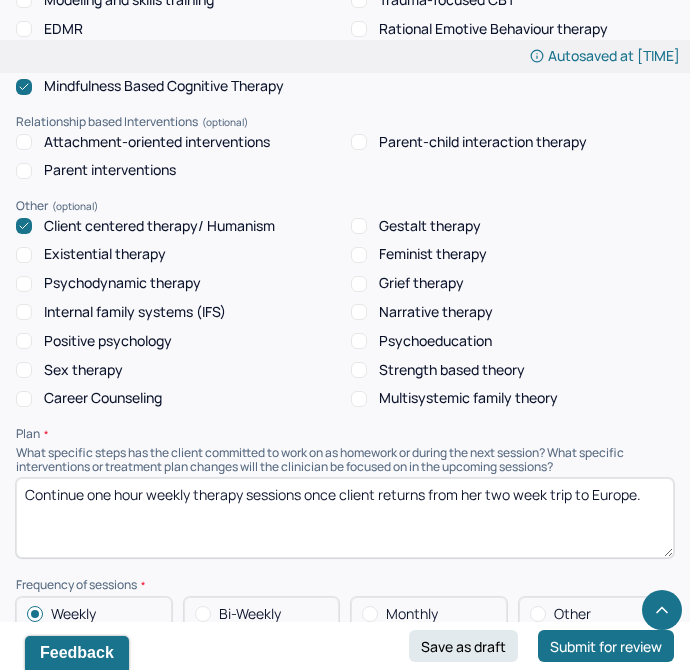 drag, startPoint x: 661, startPoint y: 509, endPoint x: 157, endPoint y: 509, distance: 504 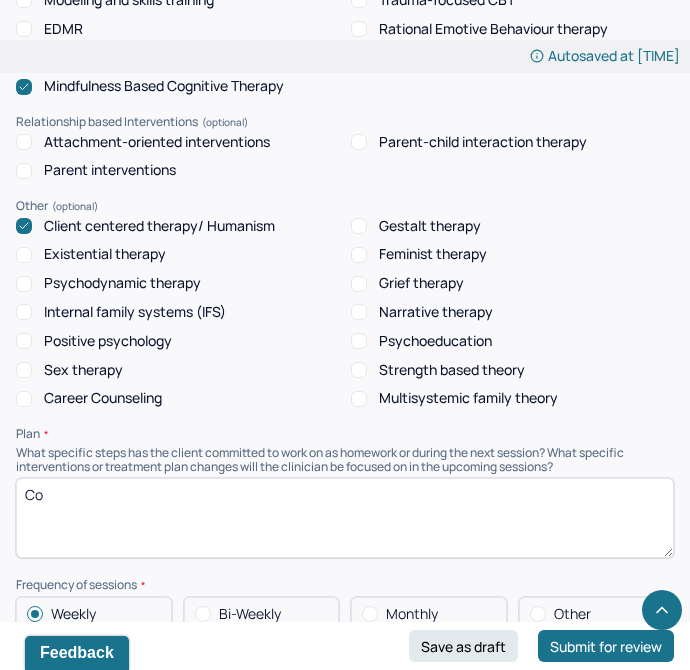 type on "C" 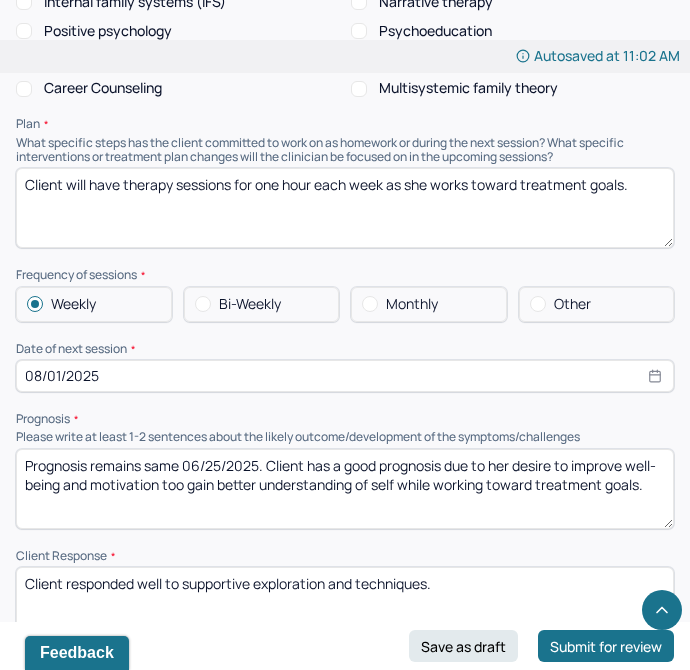scroll, scrollTop: 2485, scrollLeft: 0, axis: vertical 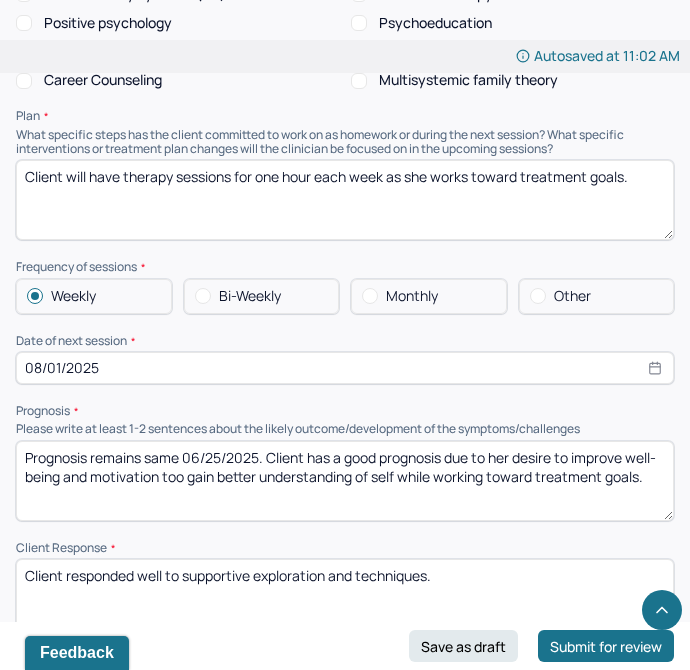 type on "Client will have therapy sessions for one hour each week as she works toward treatment goals." 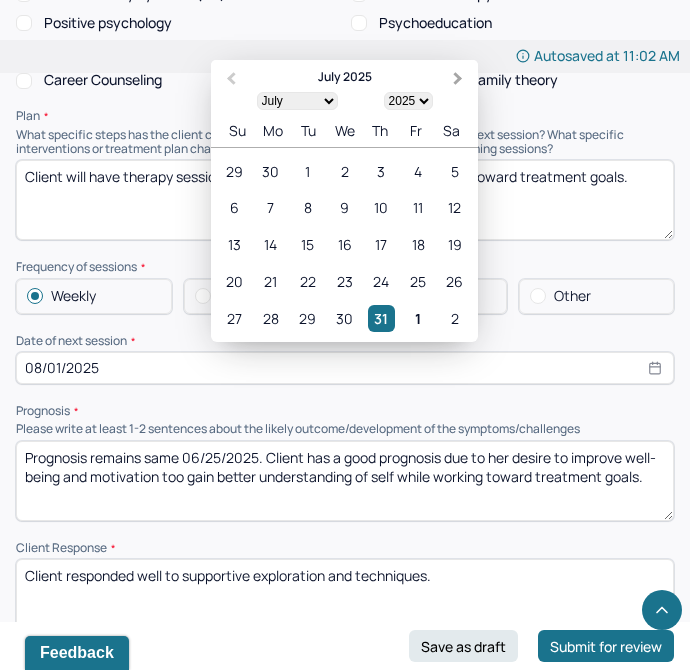 click on "Next Month" at bounding box center (460, 81) 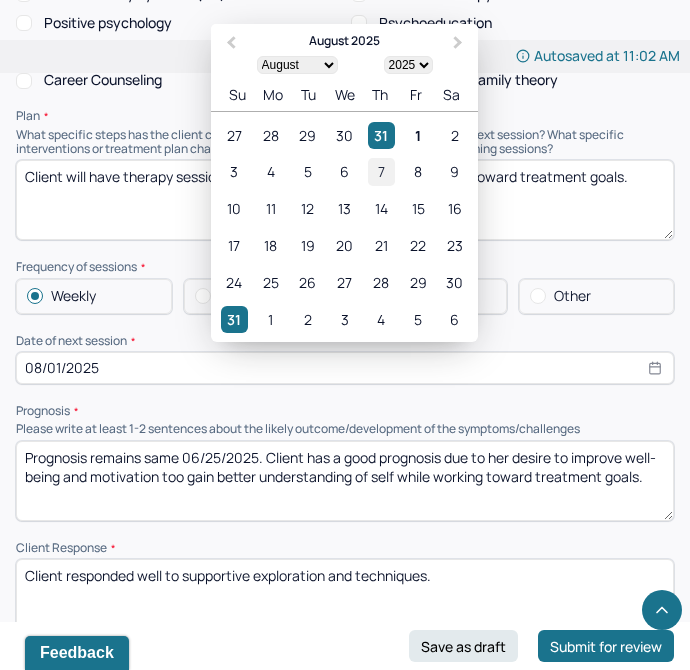 click on "7" at bounding box center [381, 171] 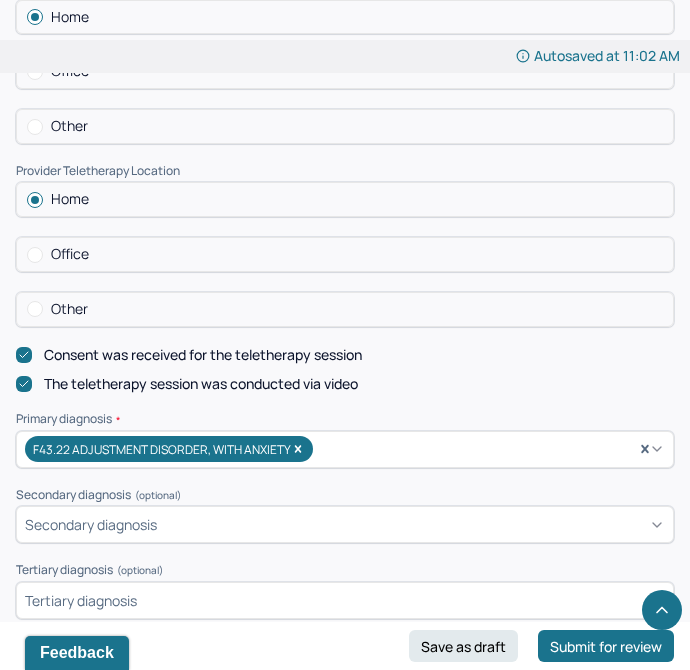 scroll, scrollTop: 0, scrollLeft: 0, axis: both 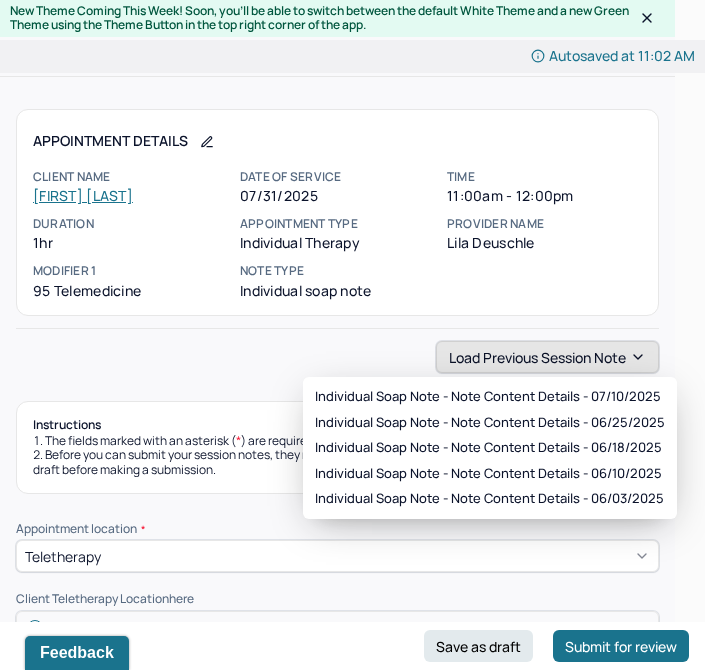 click on "Load previous session note" at bounding box center [547, 357] 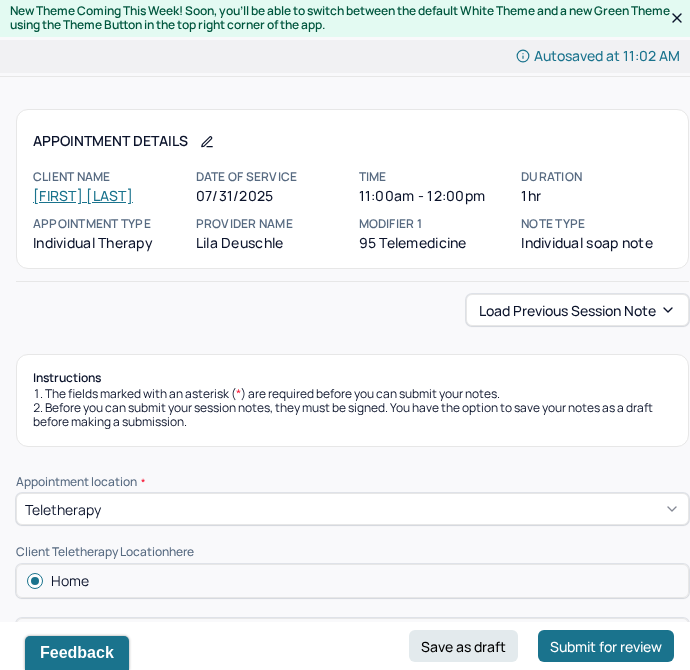 click on "Load previous session note" at bounding box center [352, 310] 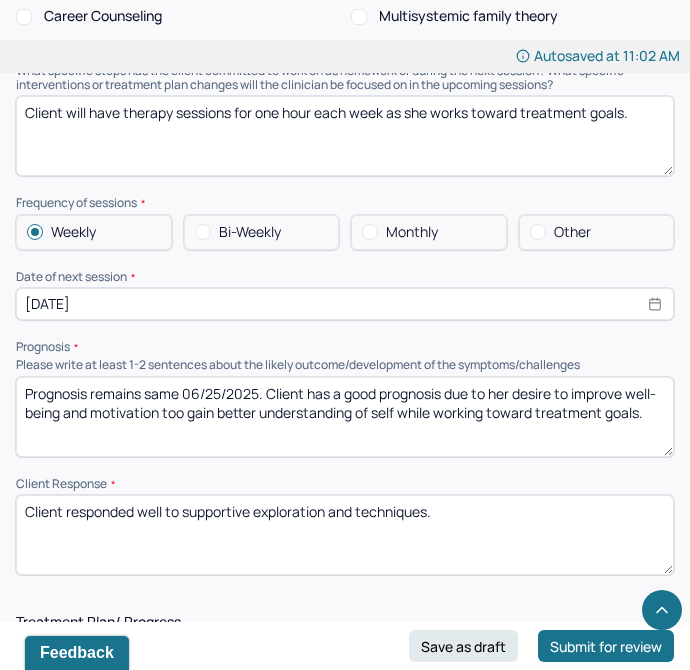 scroll, scrollTop: 2717, scrollLeft: 0, axis: vertical 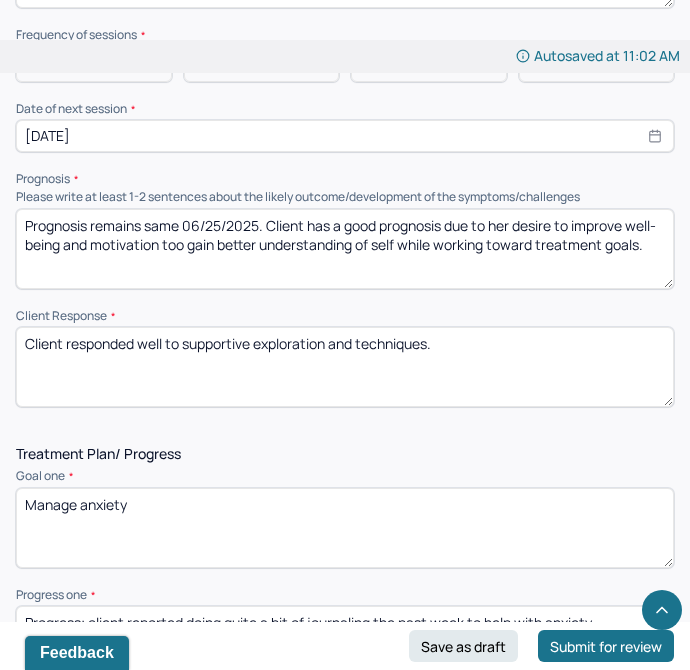 click on "Prognosis remains same 06/25/2025. Client has a good prognosis due to her desire to improve well-being and motivation too gain better understanding of self while working toward treatment goals." at bounding box center (345, 249) 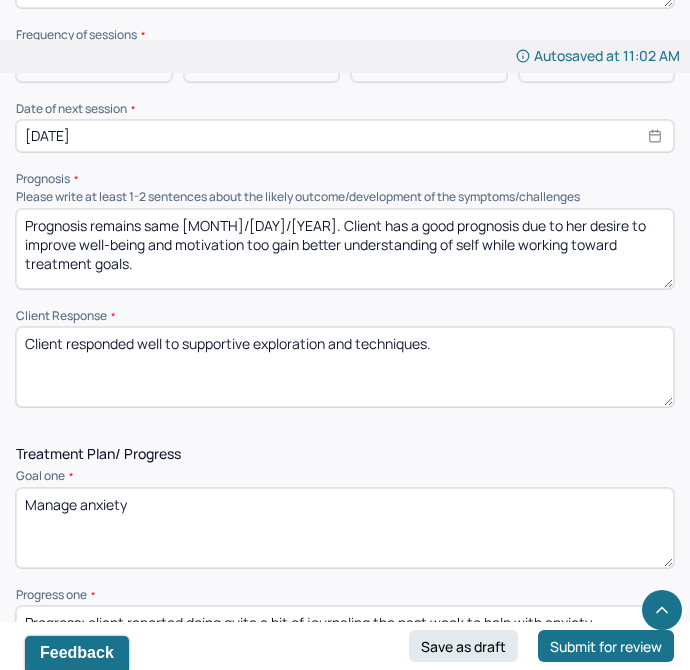 type on "Prognosis remains same [MONTH]/[DAY]/[YEAR]. Client has a good prognosis due to her desire to improve well-being and motivation too gain better understanding of self while working toward treatment goals." 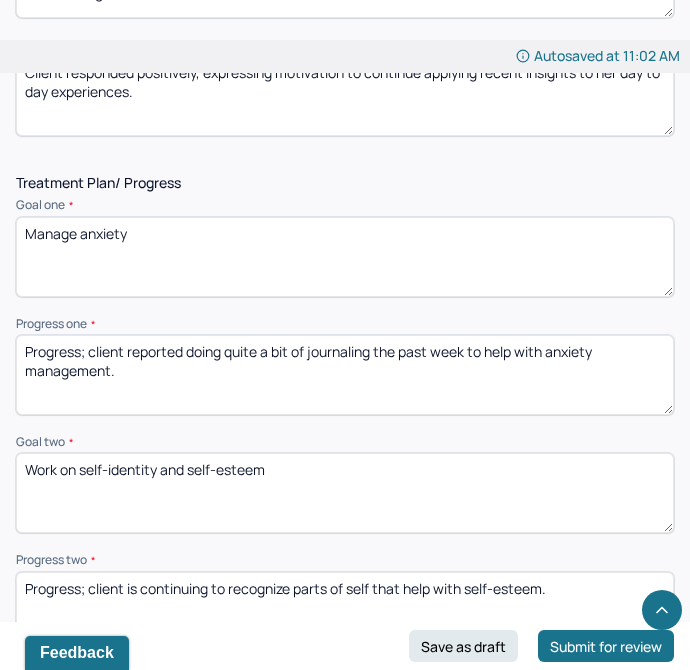 scroll, scrollTop: 3013, scrollLeft: 0, axis: vertical 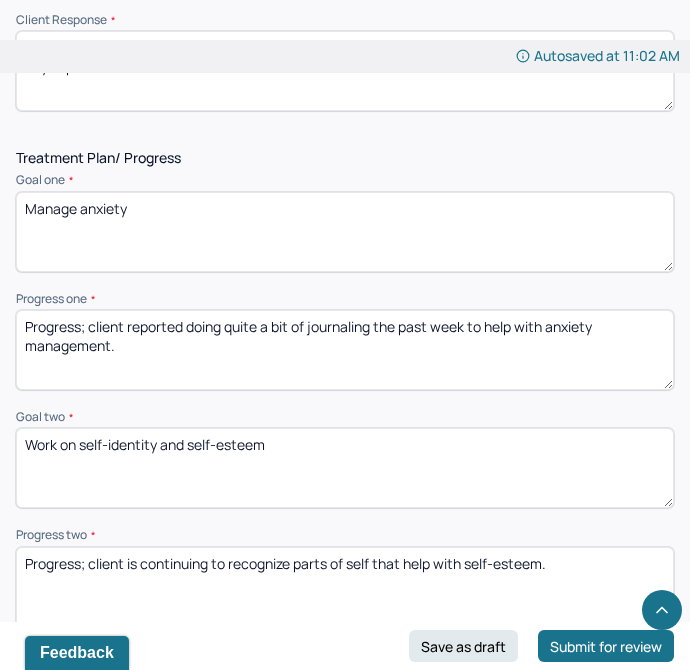 type on "Client responded positively, expressing motivation to continue applying recent insights to her day to day experiences." 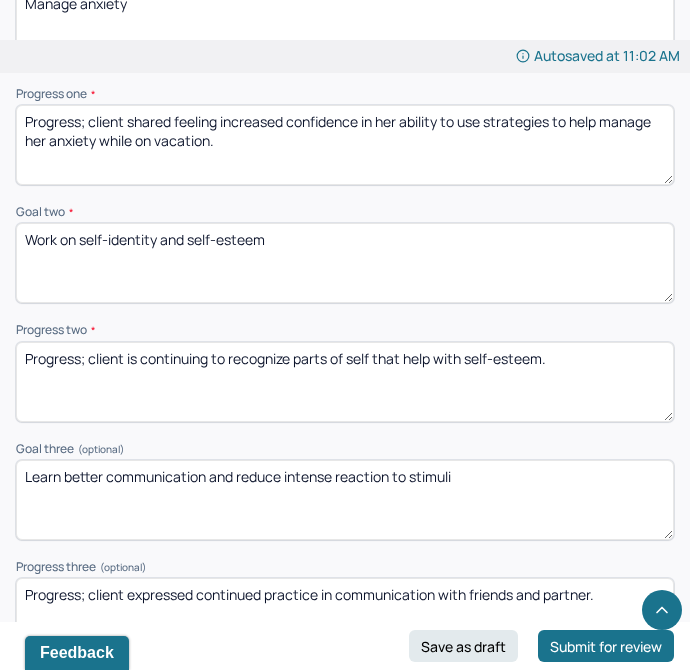 scroll, scrollTop: 3224, scrollLeft: 0, axis: vertical 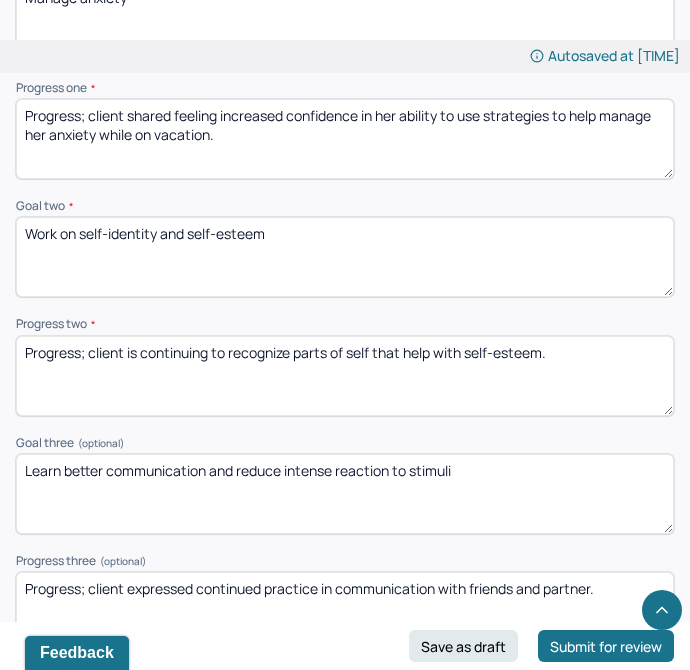 type on "Progress; client shared feeling increased confidence in her ability to use strategies to help manage her anxiety while on vacation." 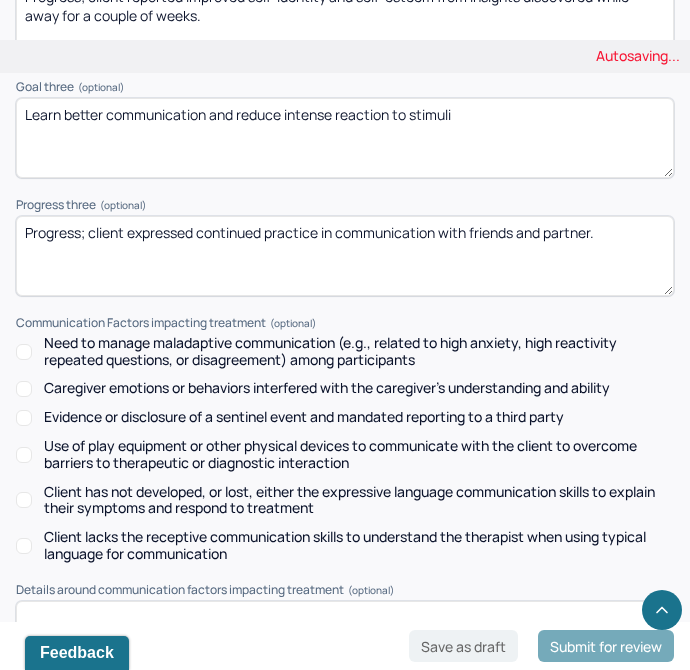 scroll, scrollTop: 3661, scrollLeft: 0, axis: vertical 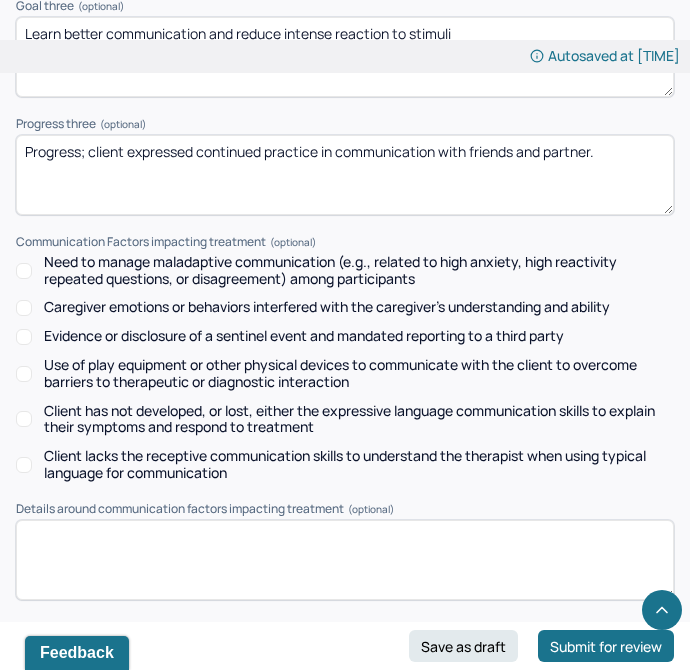 type on "Progress; client reported improved self-identity and self-esteem from insights discovered while away for a couple of weeks." 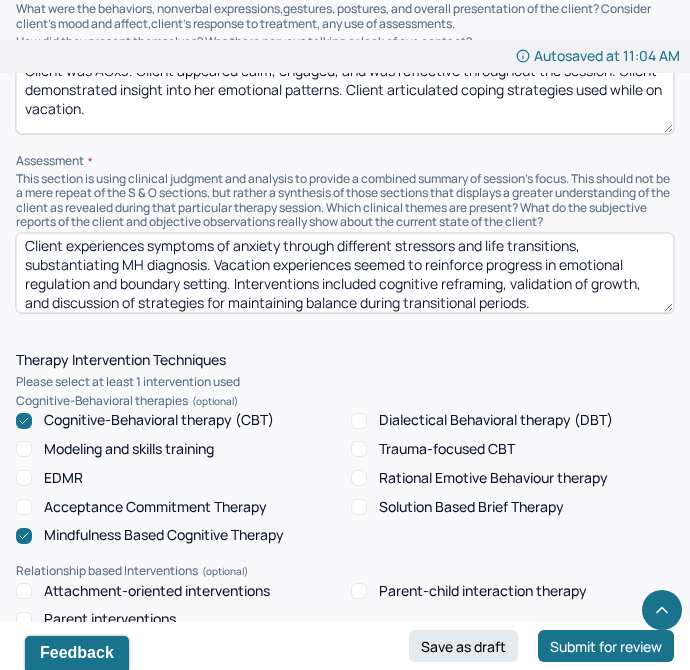 scroll, scrollTop: 1720, scrollLeft: 0, axis: vertical 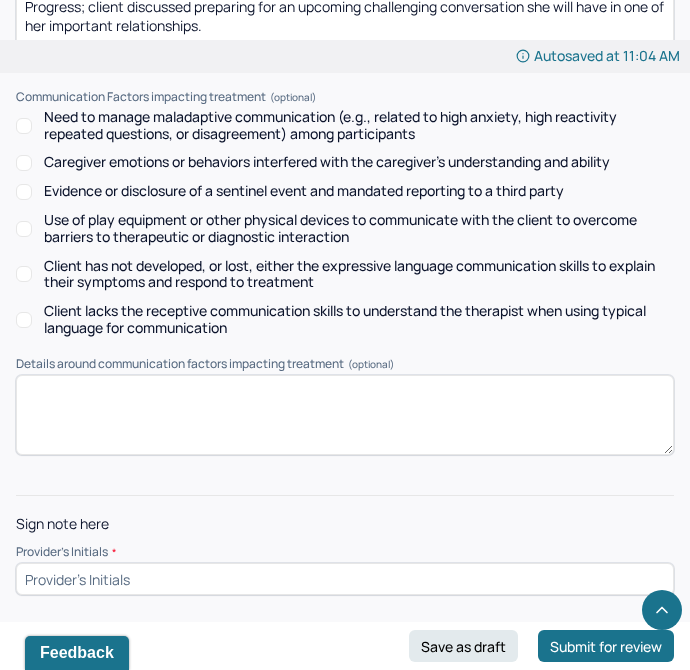 type on "Progress; client discussed preparing for an upcoming challenging conversation she will have in one of her important relationships." 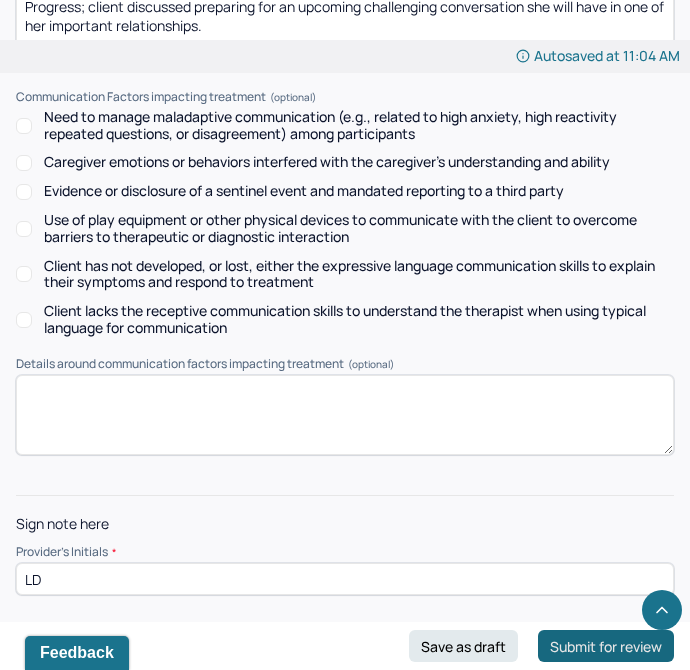 type on "LD" 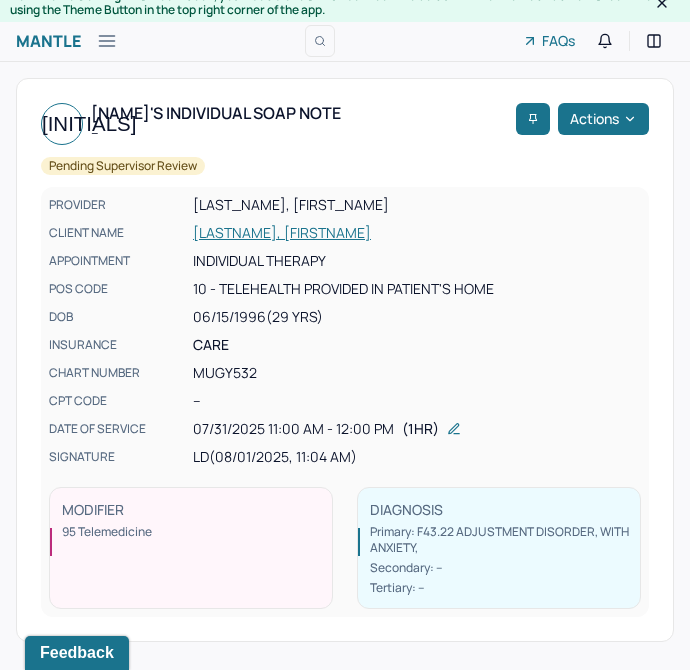 scroll, scrollTop: 0, scrollLeft: 0, axis: both 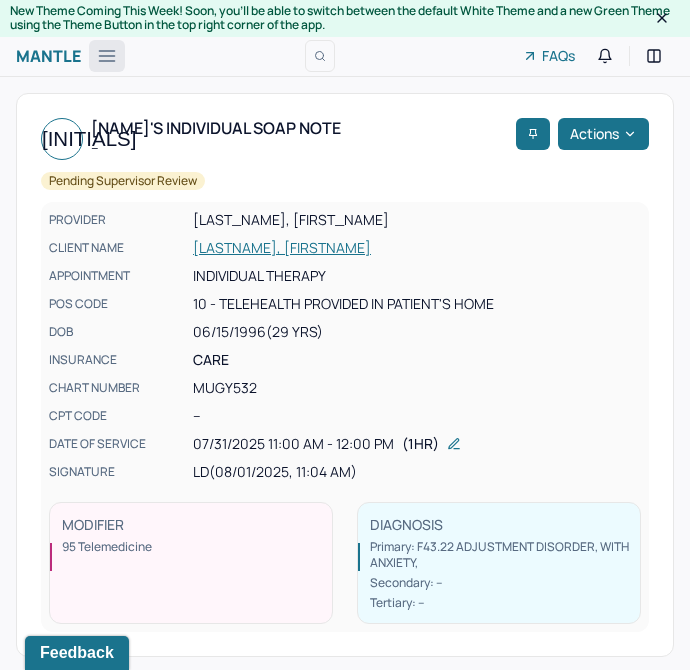 click 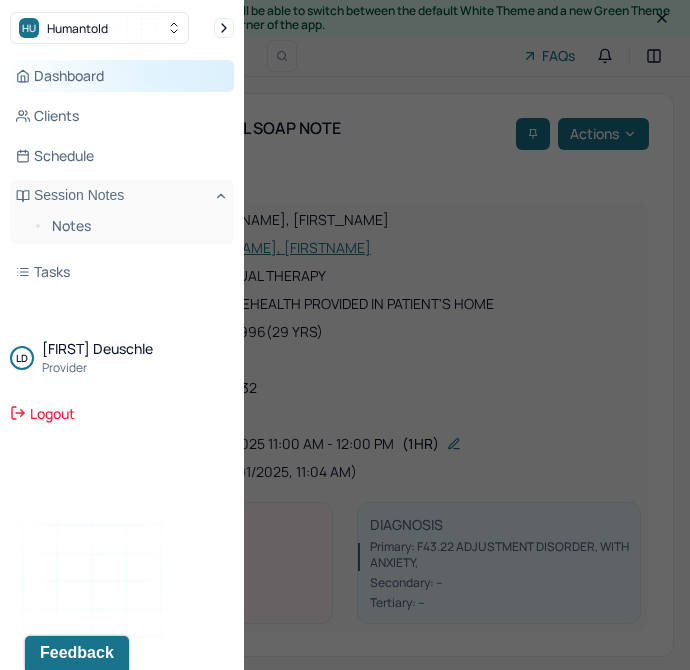click on "Dashboard" at bounding box center [122, 76] 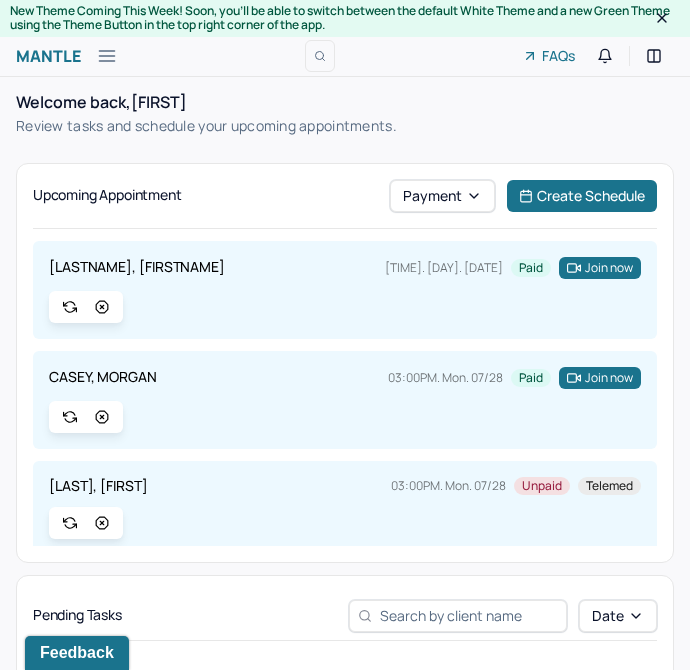 click 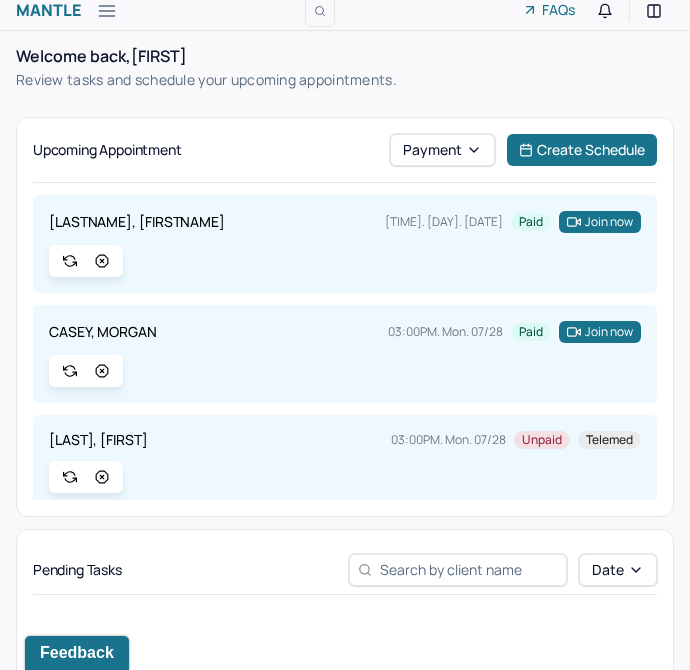 scroll, scrollTop: 27, scrollLeft: 0, axis: vertical 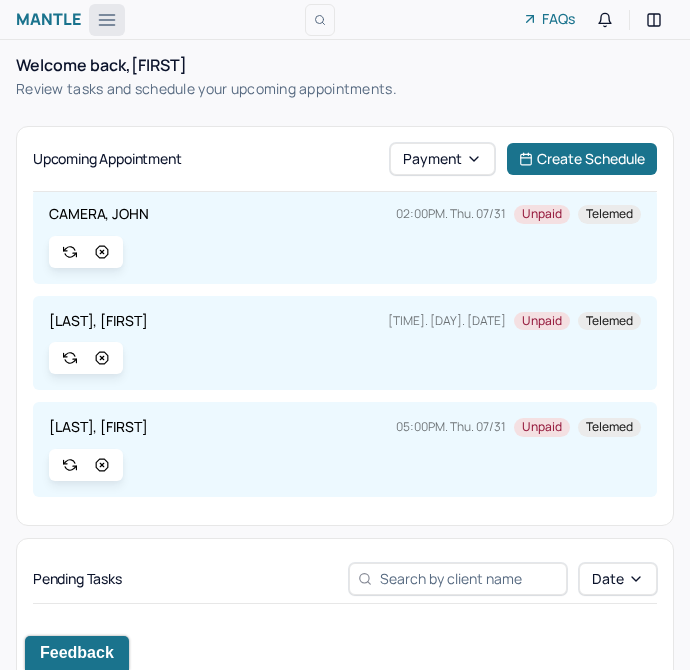 click 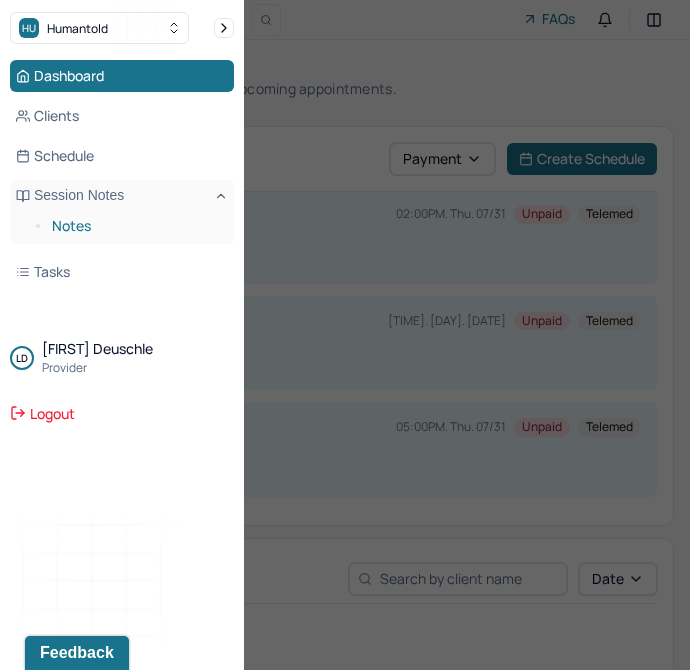 click on "Notes" at bounding box center [135, 226] 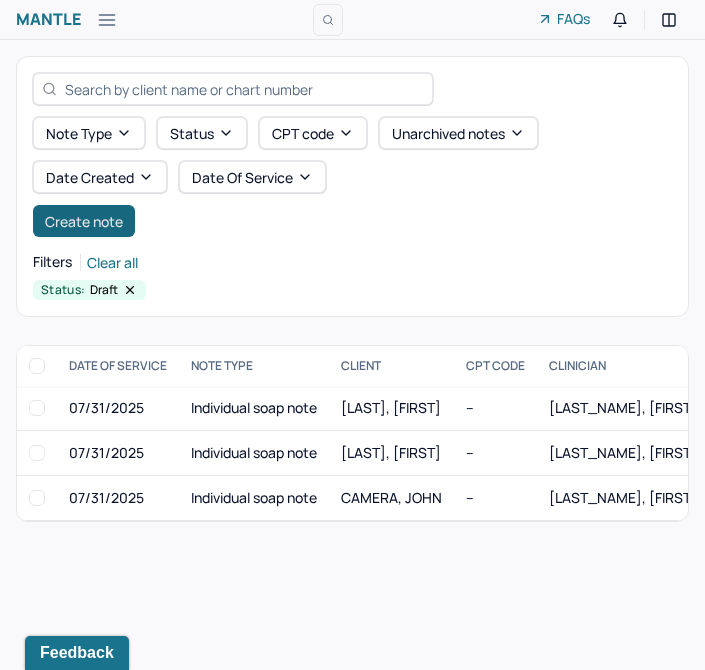 click on "Create note" at bounding box center (84, 221) 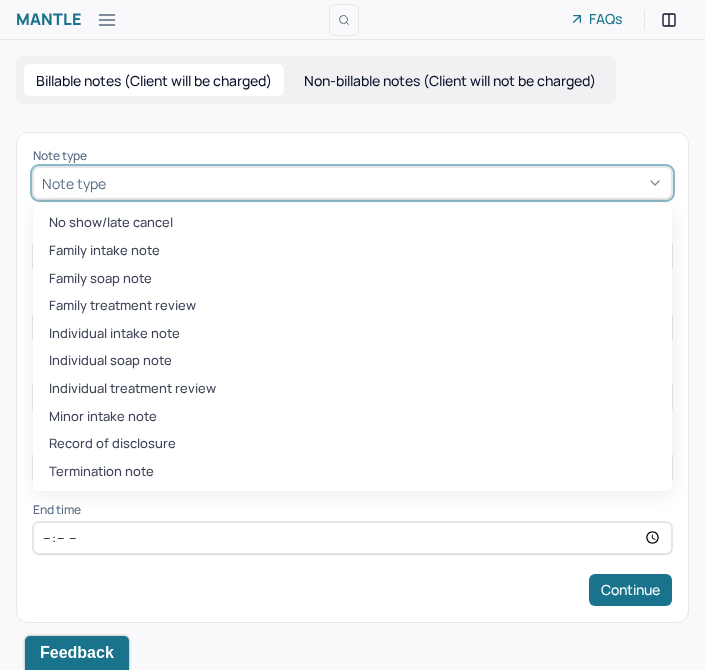 click at bounding box center (386, 183) 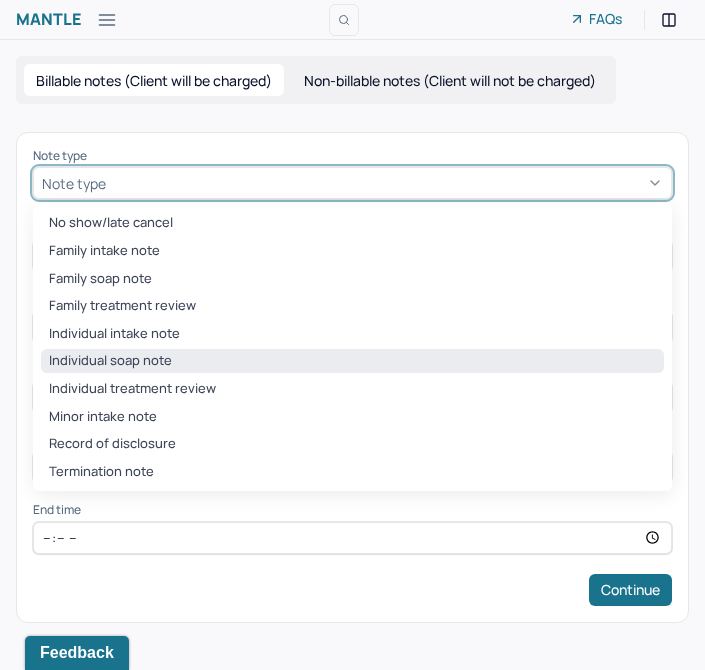 click on "Individual soap note" at bounding box center [352, 361] 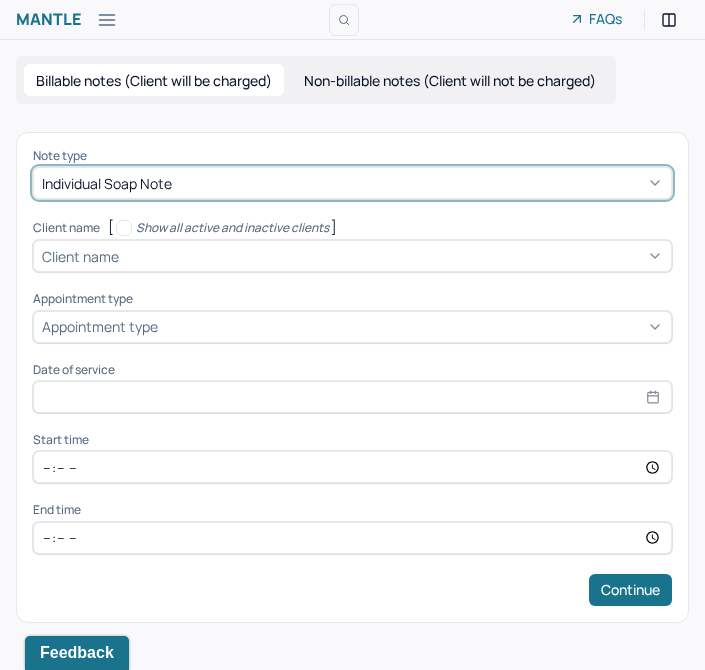 click at bounding box center [393, 256] 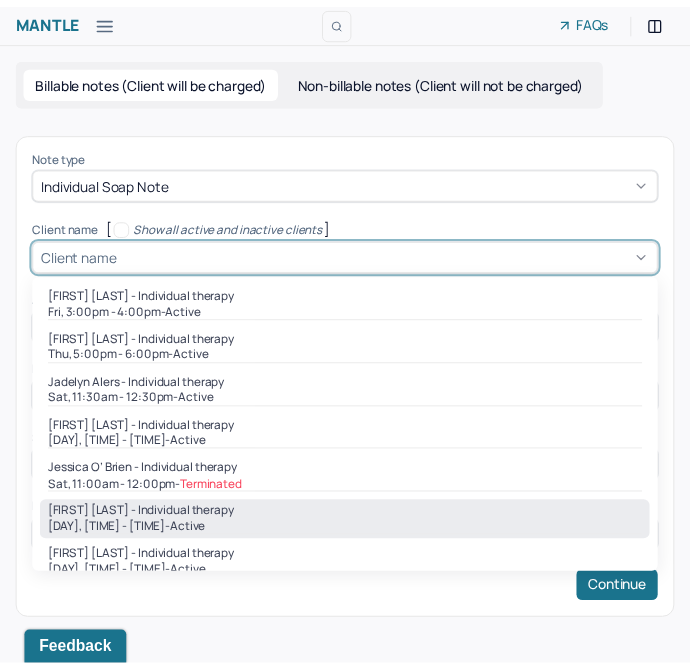 scroll, scrollTop: 456, scrollLeft: 0, axis: vertical 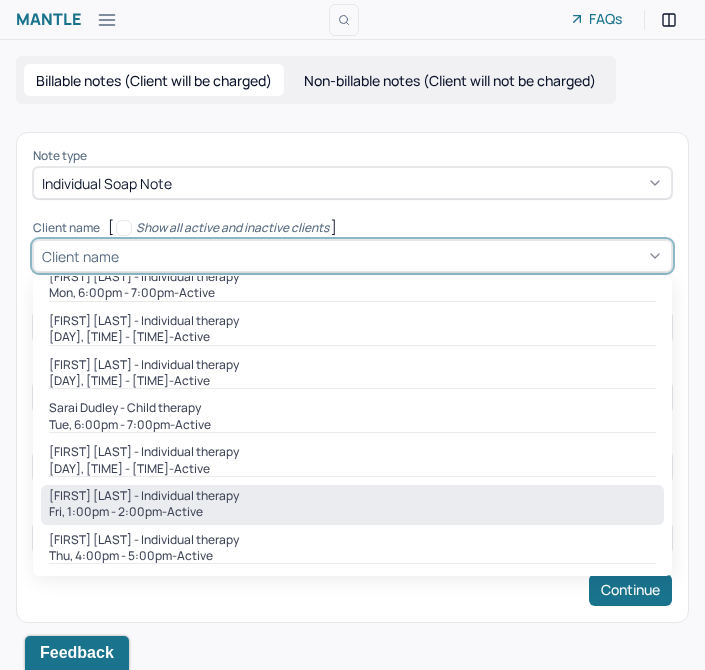 click on "active" at bounding box center (185, 512) 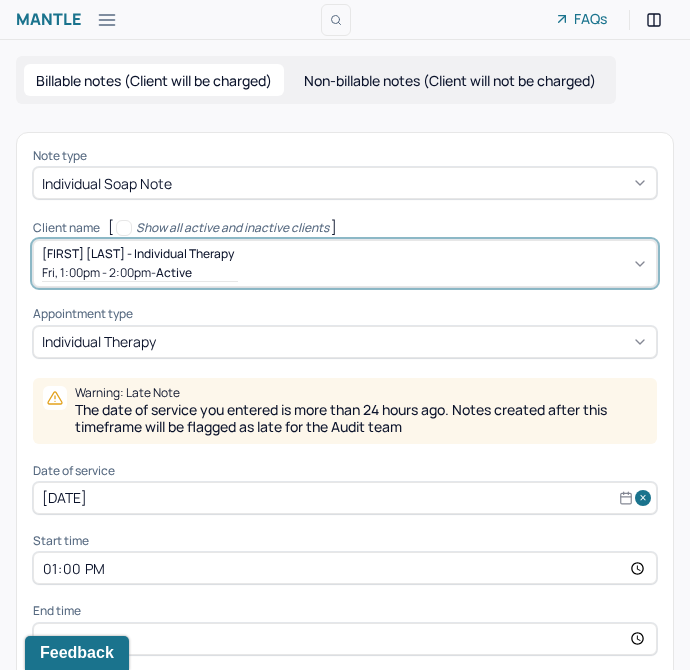 scroll, scrollTop: 70, scrollLeft: 0, axis: vertical 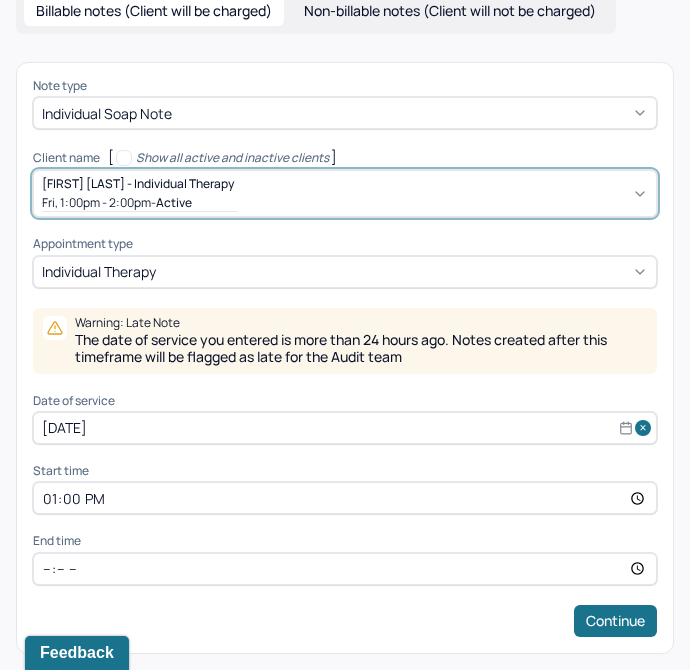 click on "[DATE]" at bounding box center [345, 428] 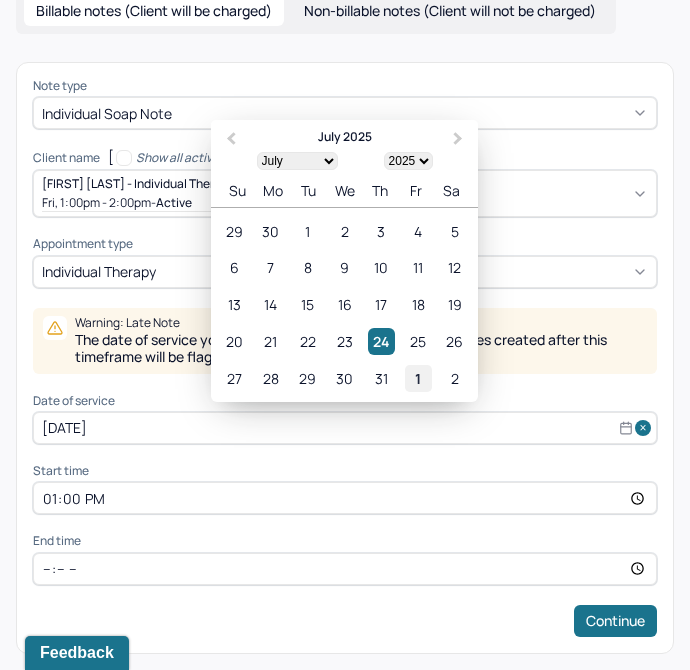 click on "1" at bounding box center [418, 378] 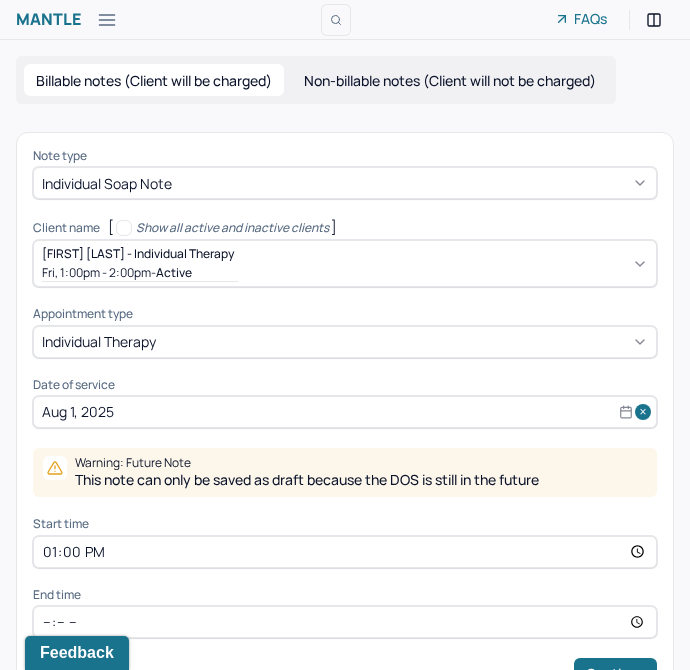 scroll, scrollTop: 53, scrollLeft: 0, axis: vertical 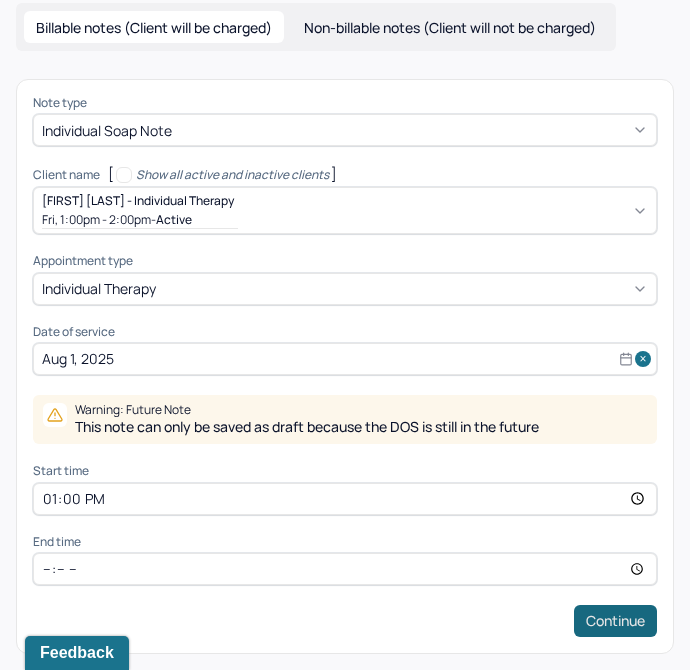 click on "Continue" at bounding box center (615, 621) 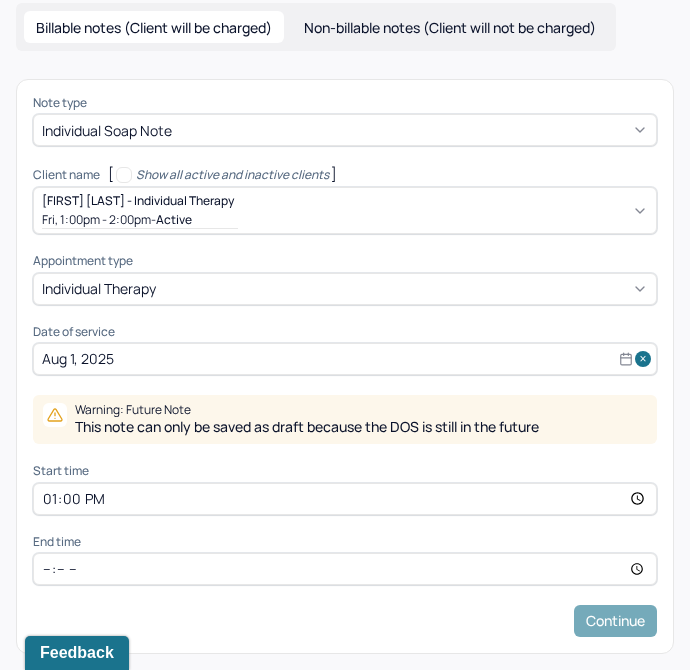 scroll, scrollTop: 0, scrollLeft: 0, axis: both 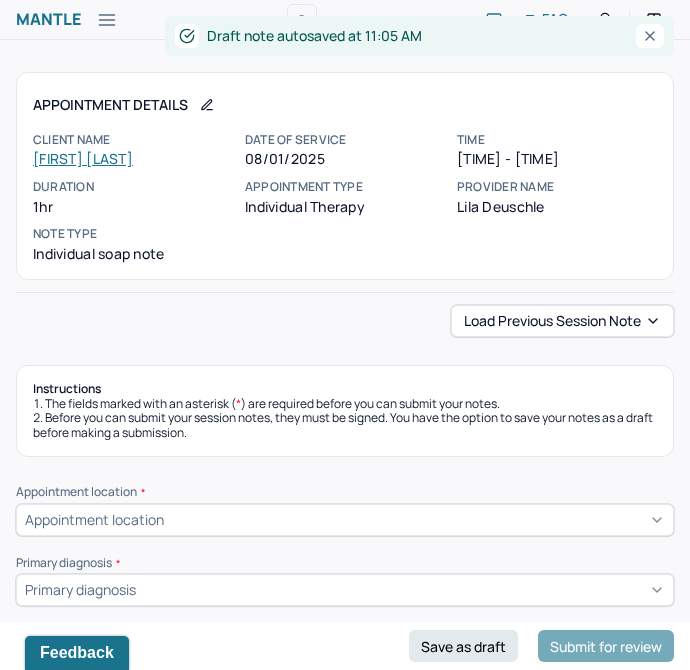 click on "Load previous session note Instructions The fields marked with an asterisk ( * ) are required before you can submit your notes. Before you can submit your session notes, they must be signed. You have the option to save your notes as a draft before making a submission. Appointment location * Appointment location Primary diagnosis * Primary diagnosis Secondary diagnosis (optional) Secondary diagnosis Tertiary diagnosis (optional) Tertiary diagnosis Emotional / Behavioural symptoms demonstrated * Causing * Causing Intention for Session * Intention for Session Session Note Subjective This section is for Subjective reporting of your clients, it can include their mood, their reported symptoms, their efforts since your last meeting to implement your homework or recommendations or any questions they have Objective What were the behaviors, nonverbal expressions,gestures, postures, and overall presentation of the client? Consider client's mood and affect,client's response to treatment, any use of assessments. EDMR Plan" at bounding box center [345, 2117] 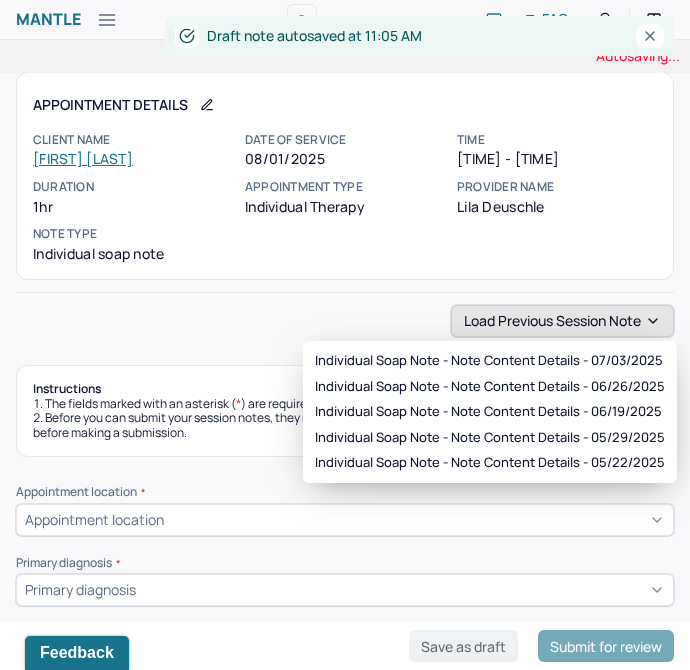 click on "Load previous session note" at bounding box center [562, 321] 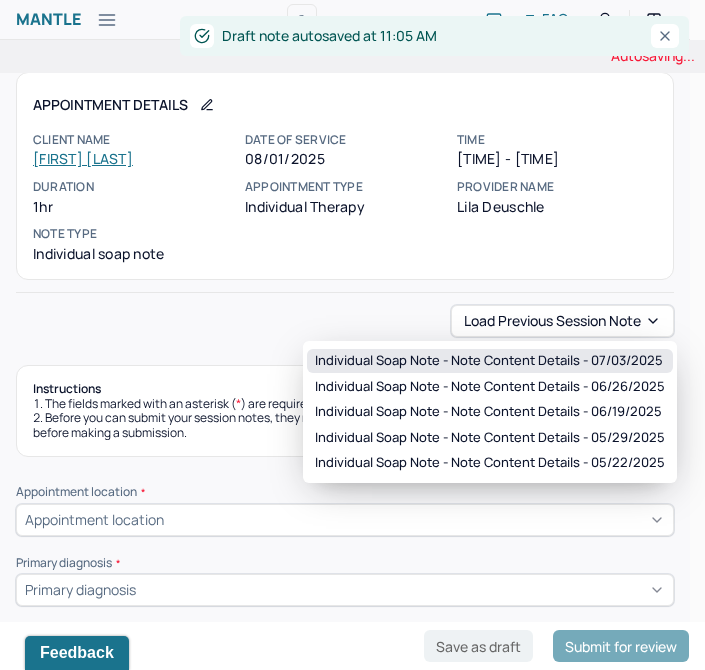 click on "Individual soap note   - Note content Details -   07/03/2025" at bounding box center (489, 361) 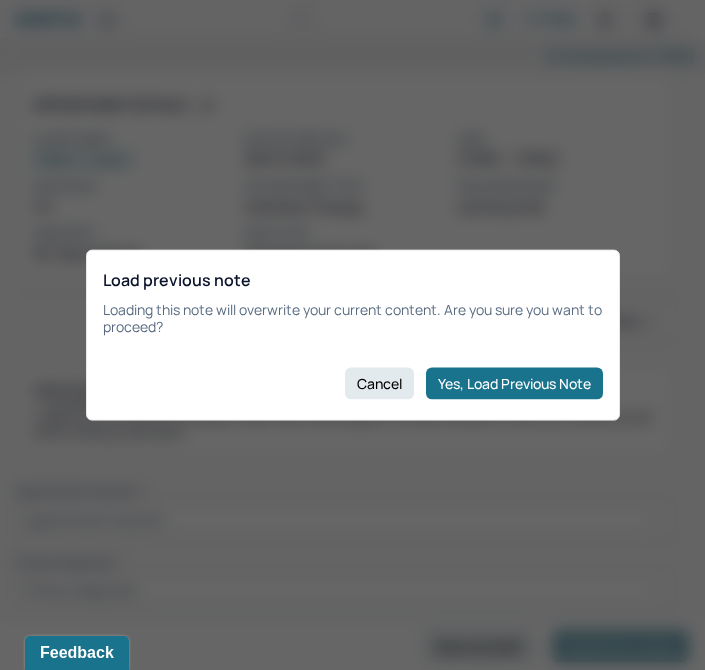 click on "Load previous note Loading this note will overwrite your current content. Are you sure you want to proceed? Cancel Yes, Load Previous Note" at bounding box center (353, 335) 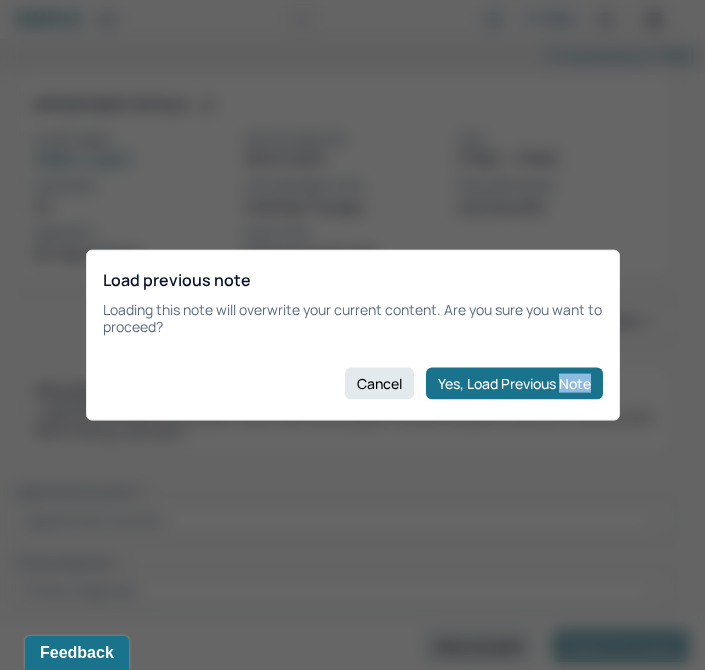 click on "Load previous note Loading this note will overwrite your current content. Are you sure you want to proceed? Cancel Yes, Load Previous Note" at bounding box center [353, 335] 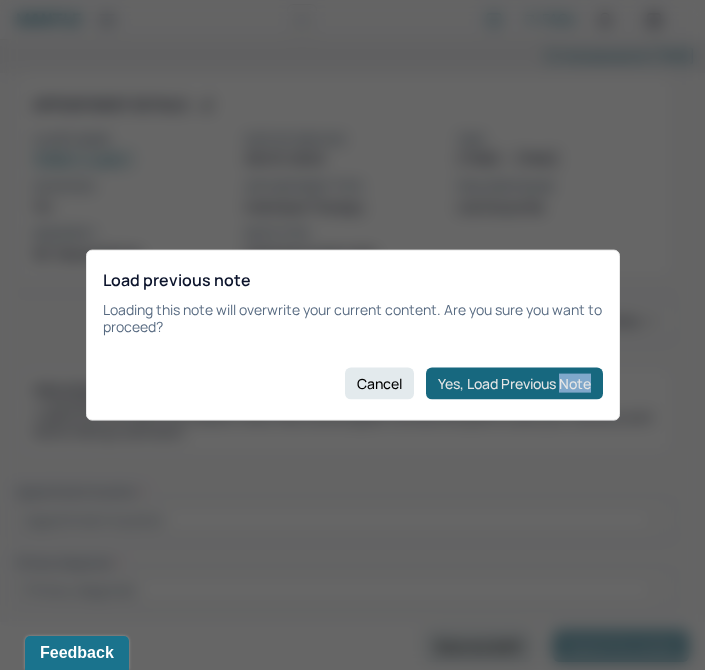 click on "Yes, Load Previous Note" at bounding box center [514, 383] 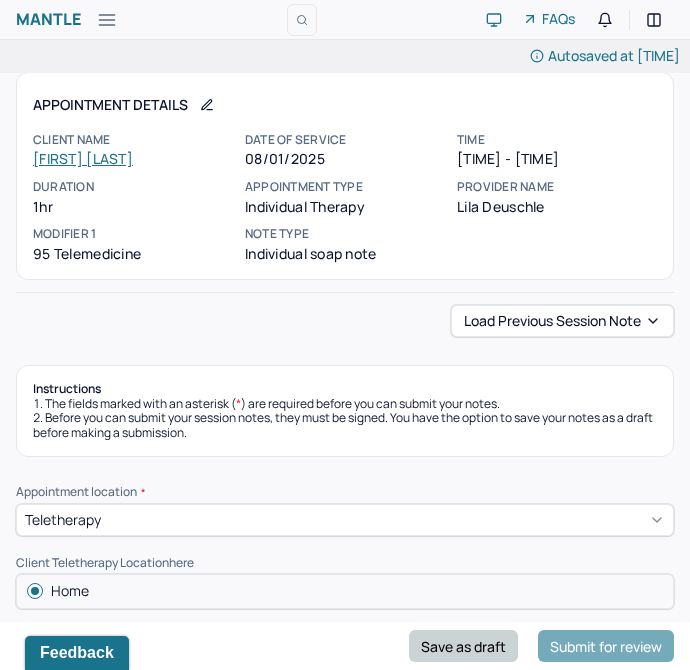 click on "Save as draft" at bounding box center [463, 646] 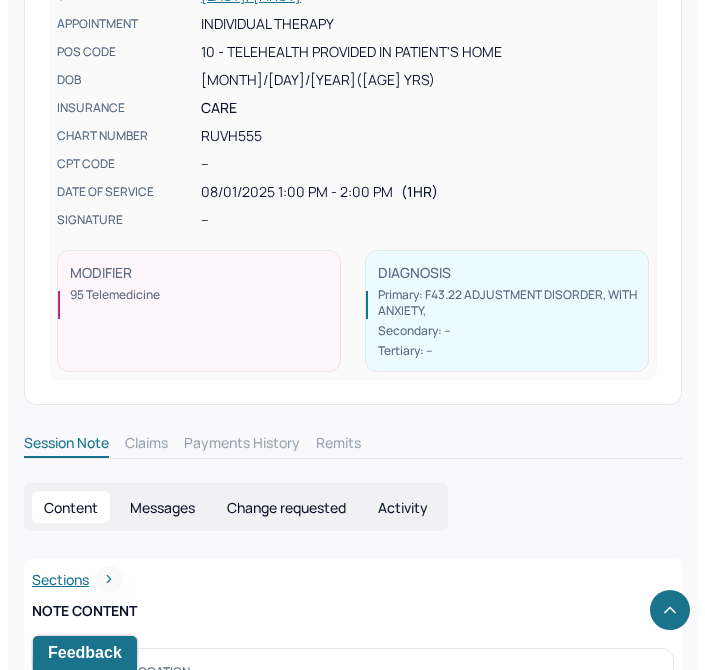 scroll, scrollTop: 0, scrollLeft: 0, axis: both 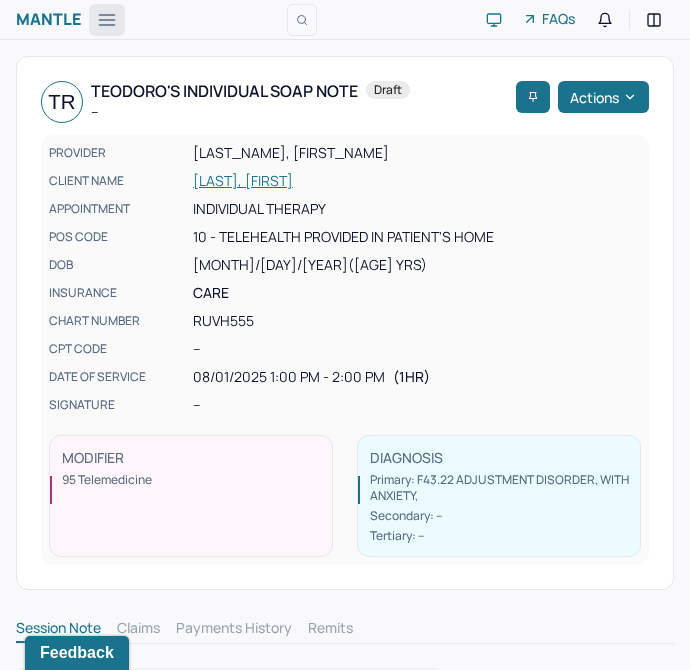 click 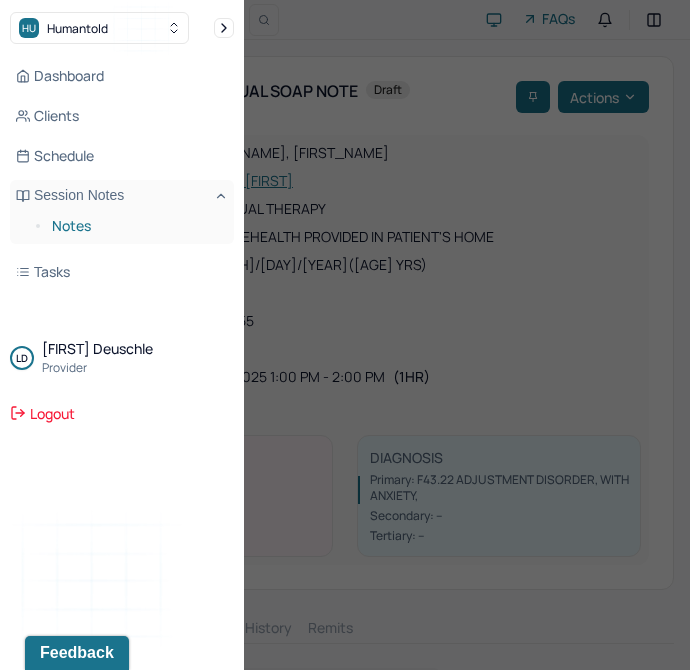 click on "Notes" at bounding box center [135, 226] 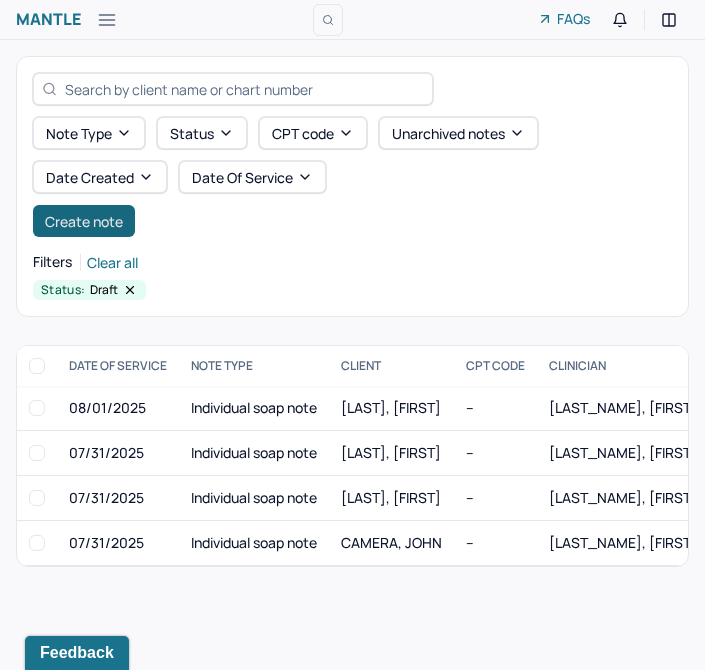 click on "Create note" at bounding box center (84, 221) 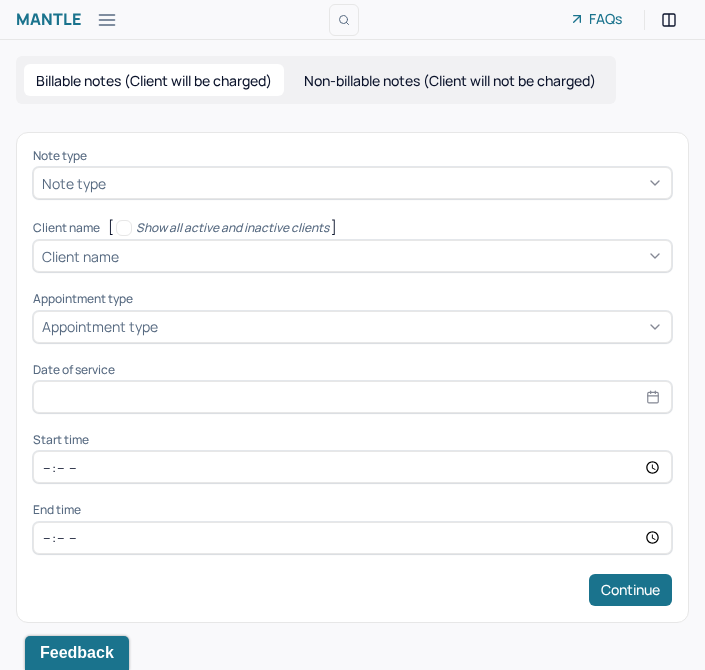 click at bounding box center [386, 183] 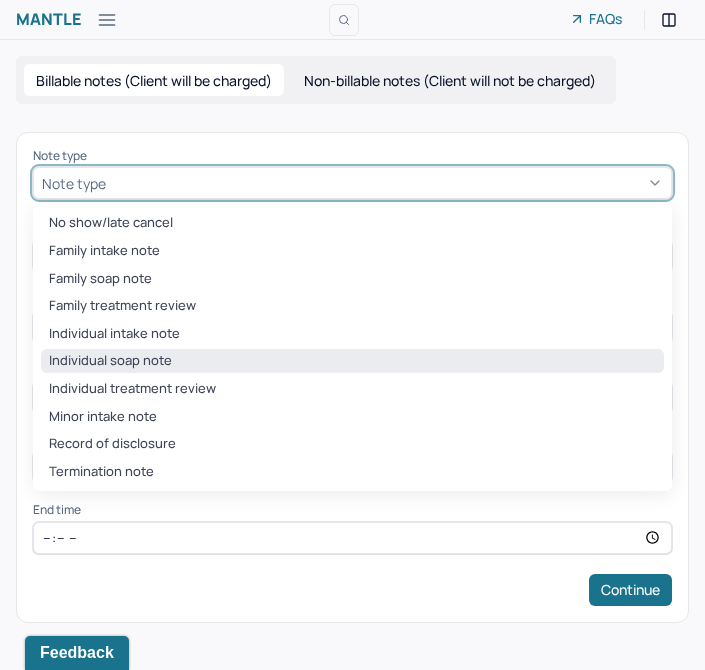 click on "Individual soap note" at bounding box center (352, 361) 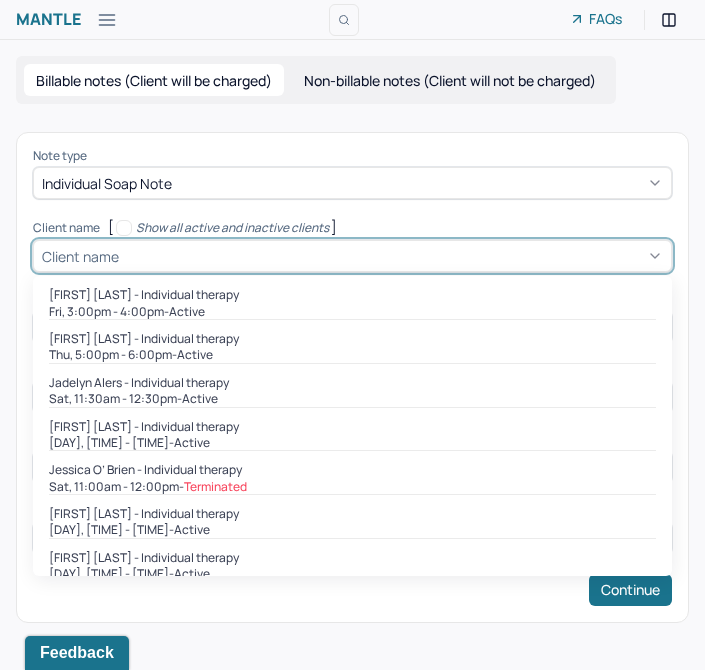 click at bounding box center [393, 256] 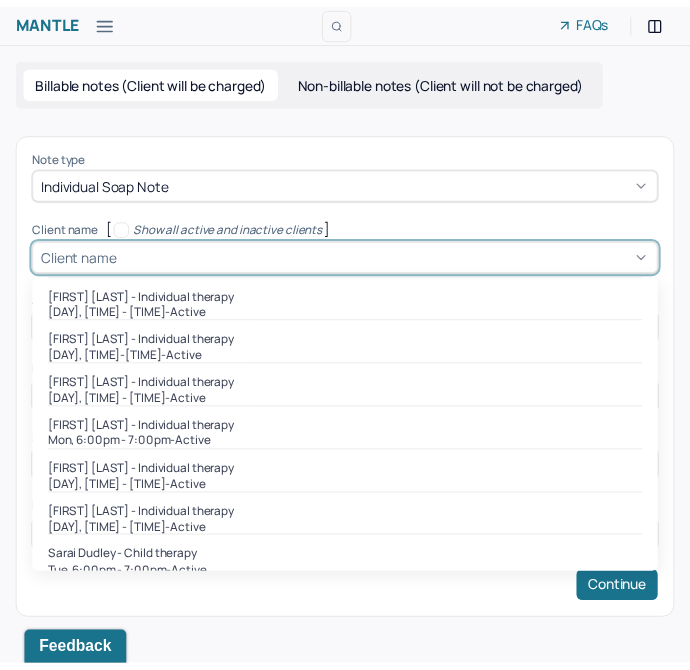 scroll, scrollTop: 285, scrollLeft: 0, axis: vertical 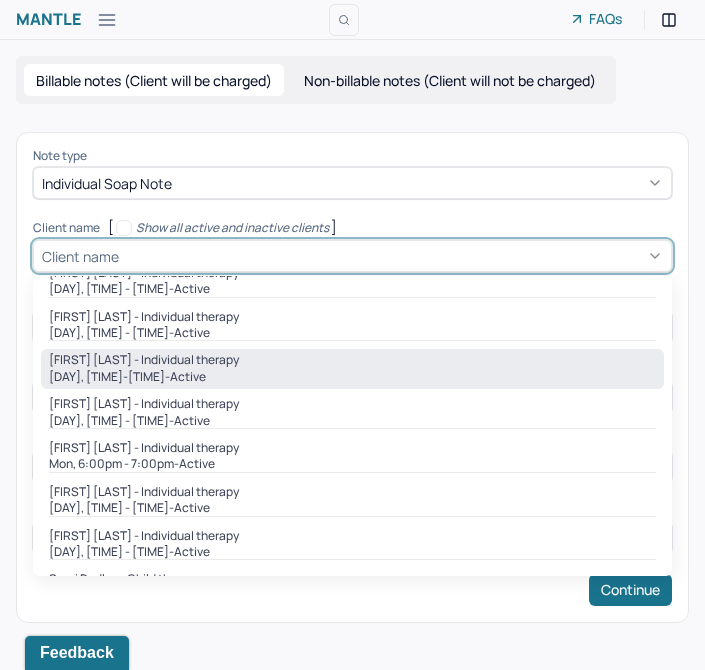 click on "Fri, 2:00pm - 3:00pm  -  active" at bounding box center [352, 377] 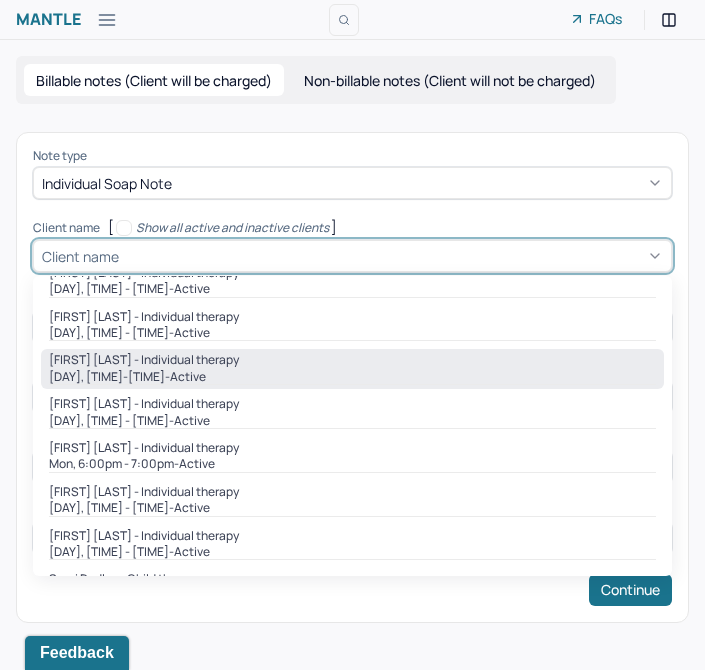 type on "Jul 25, 2025" 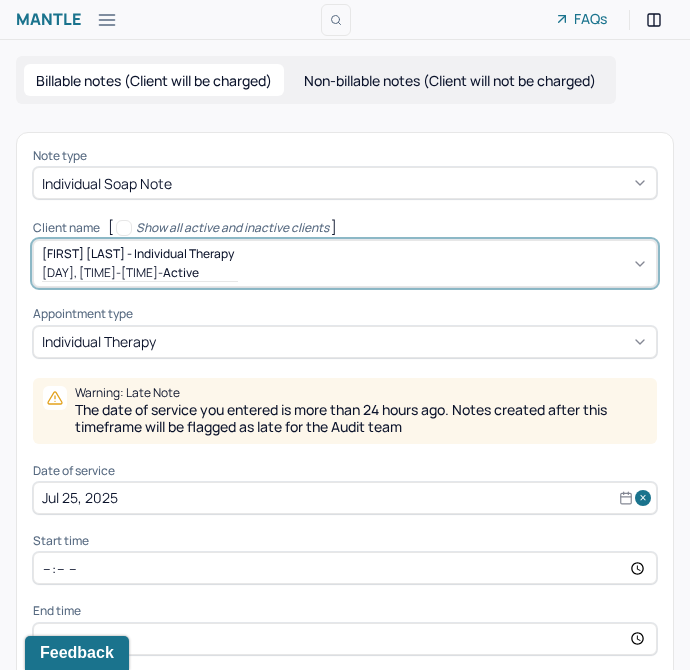 click on "Jul 25, 2025" at bounding box center (345, 498) 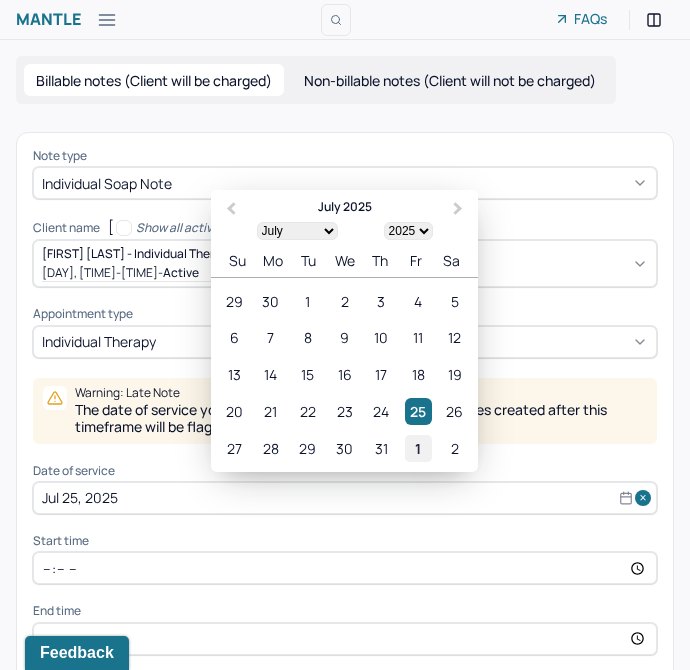 click on "1" at bounding box center (418, 448) 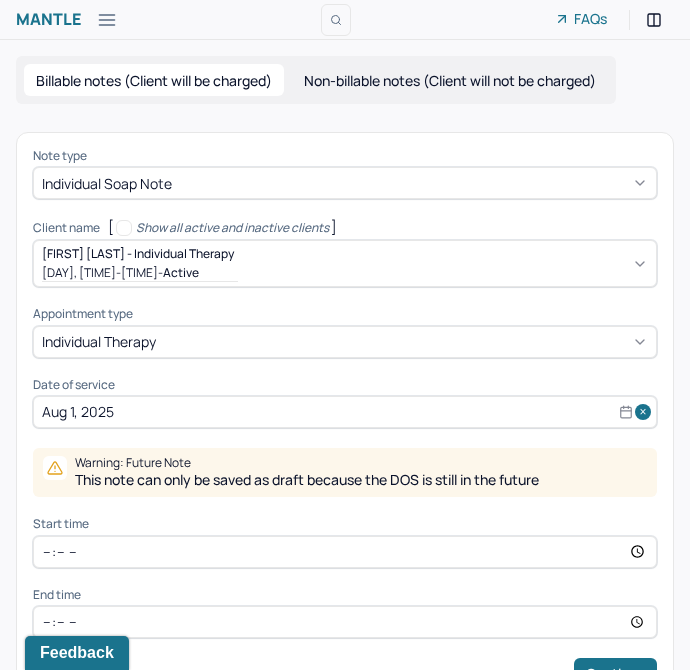 scroll, scrollTop: 53, scrollLeft: 0, axis: vertical 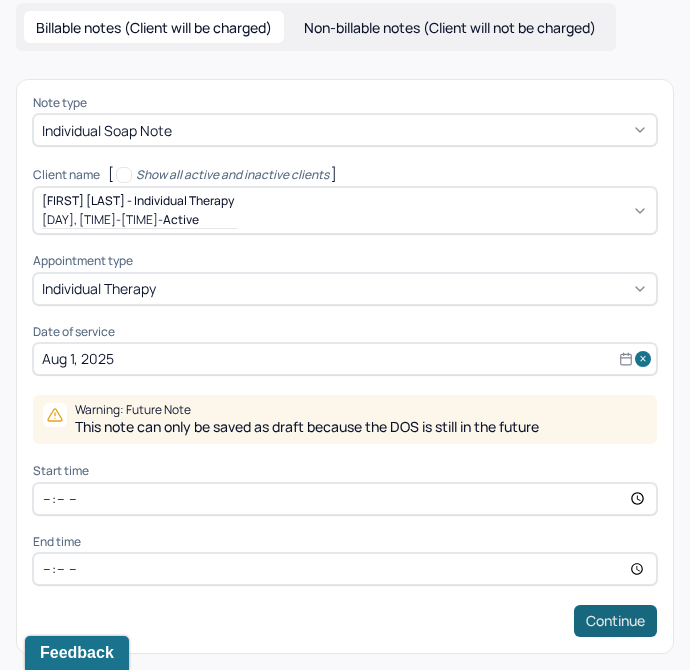 click on "Continue" at bounding box center (615, 621) 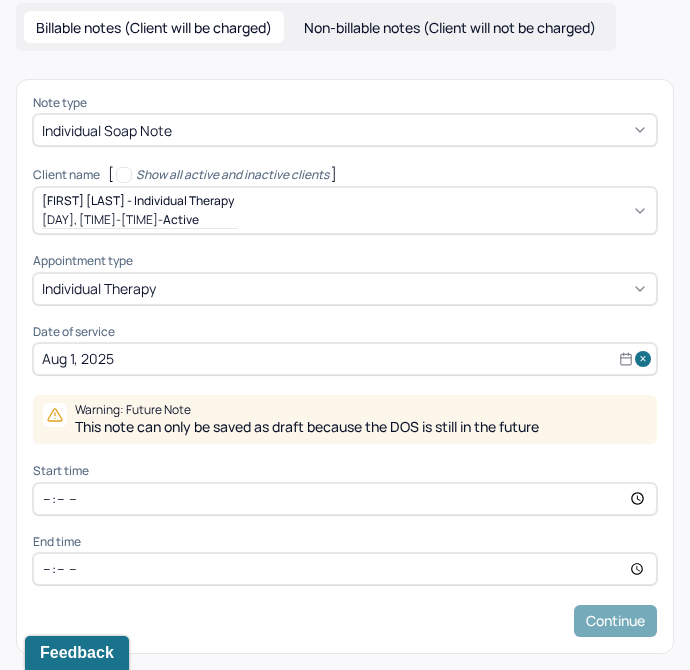 scroll, scrollTop: 0, scrollLeft: 0, axis: both 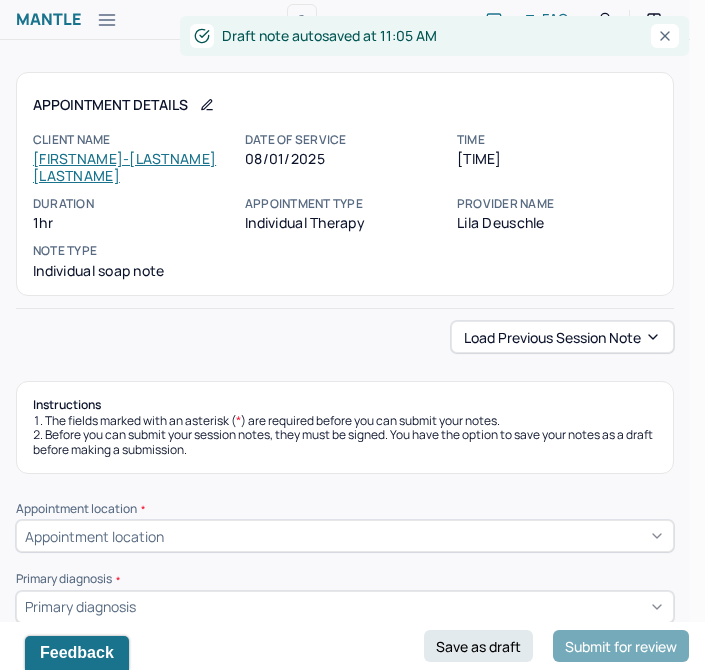 click on "Load previous session note" at bounding box center [562, 337] 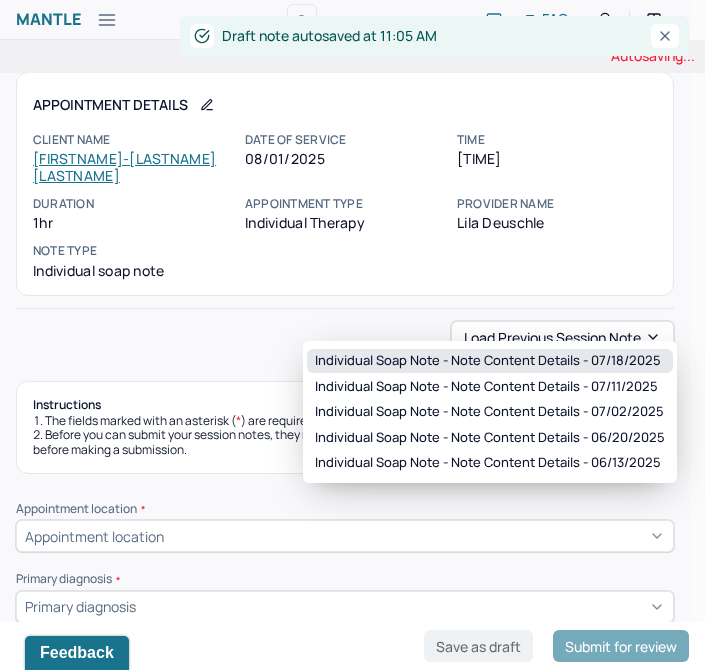 click on "Individual soap note   - Note content Details -   07/18/2025" at bounding box center (488, 361) 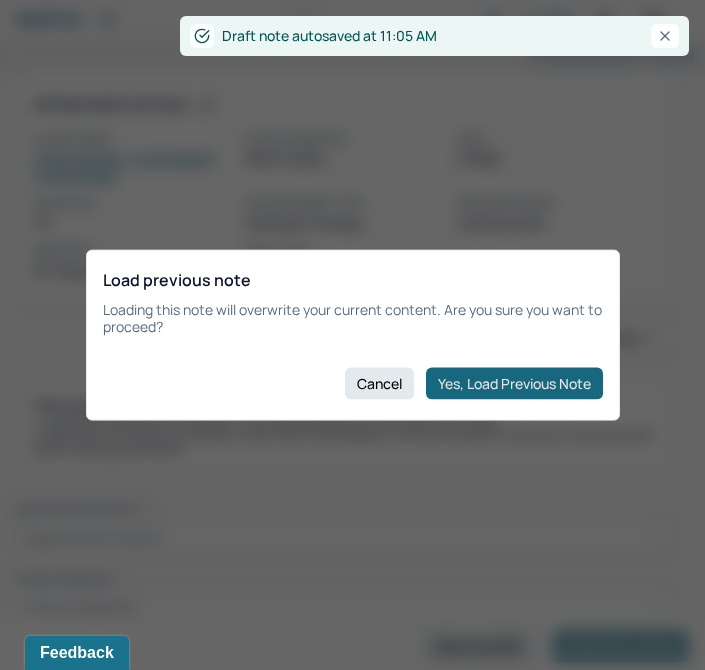 click on "Yes, Load Previous Note" at bounding box center (514, 383) 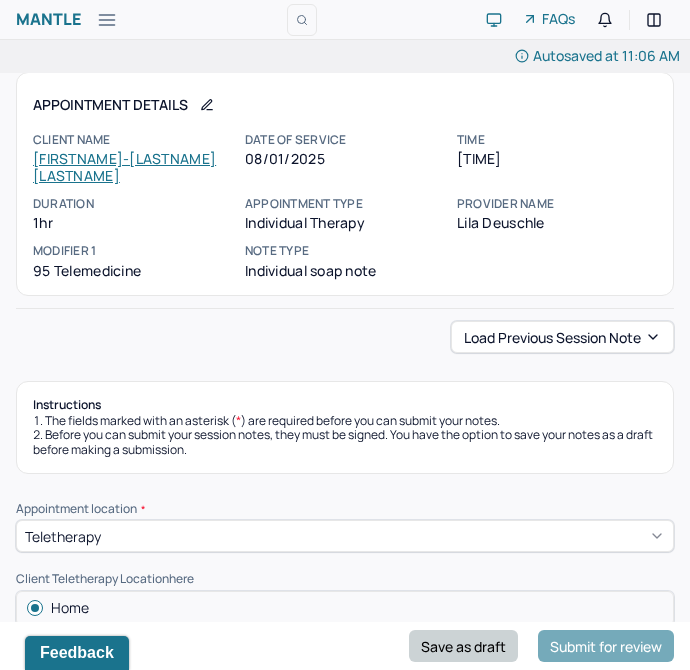 click on "Save as draft" at bounding box center [463, 646] 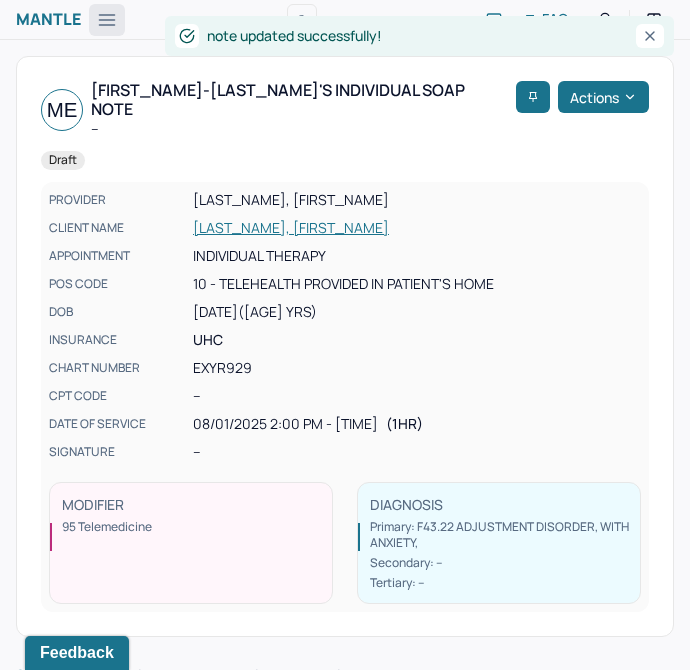 click 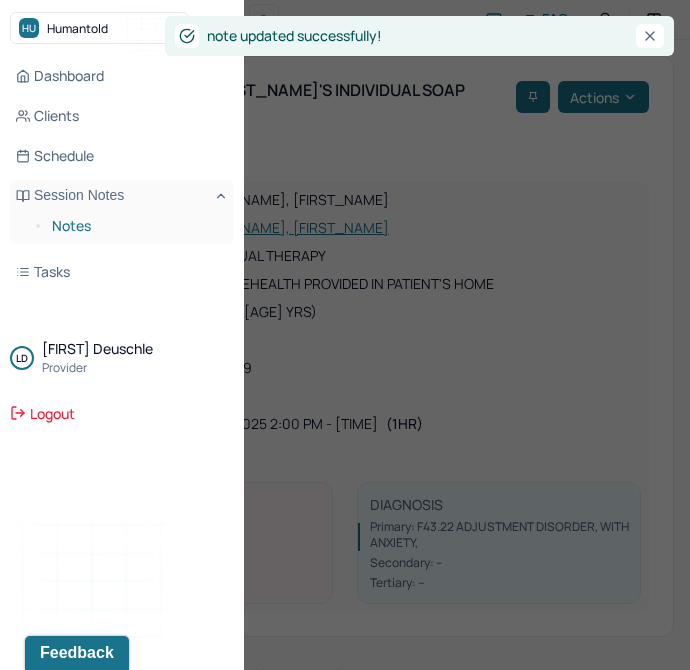click on "Notes" at bounding box center (135, 226) 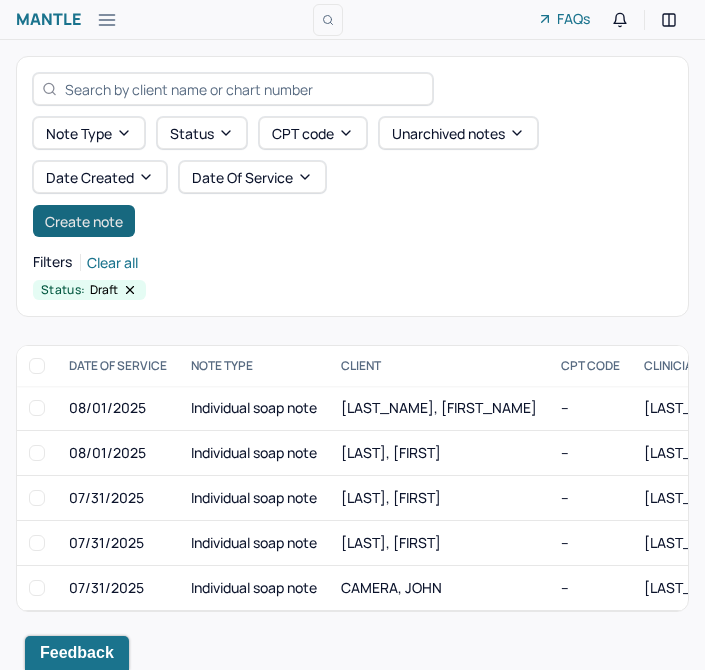 click on "Create note" at bounding box center (84, 221) 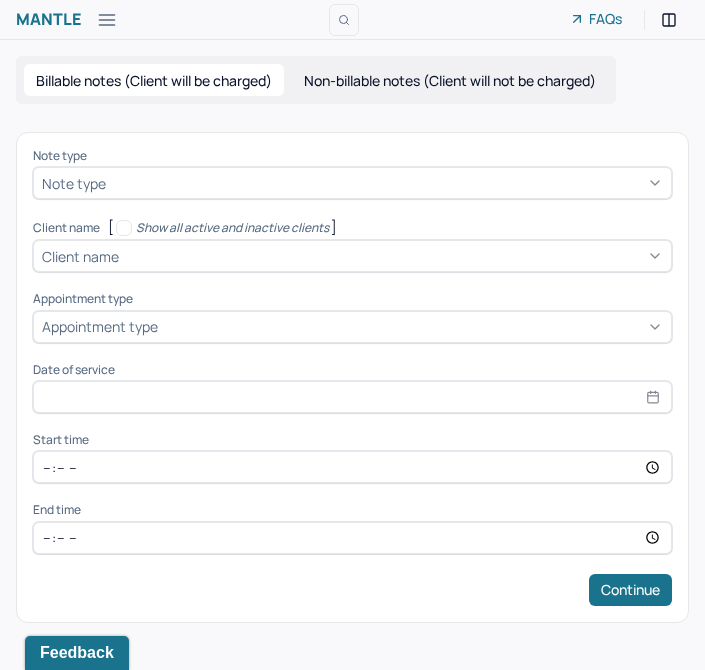 click at bounding box center [386, 183] 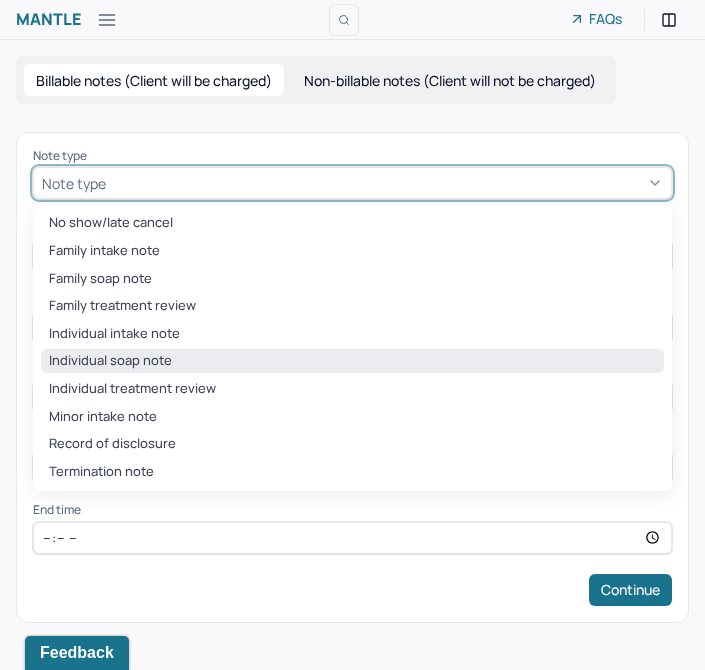 click on "Individual soap note" at bounding box center [352, 361] 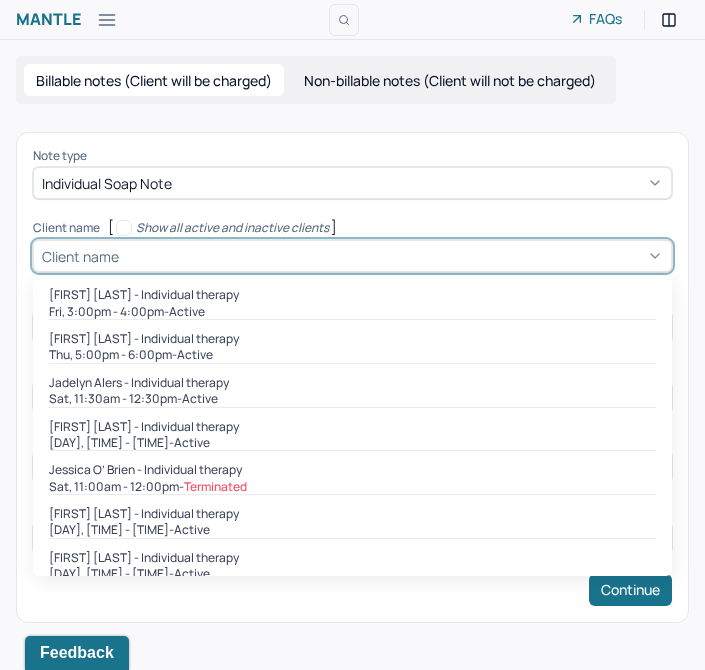 click at bounding box center (393, 256) 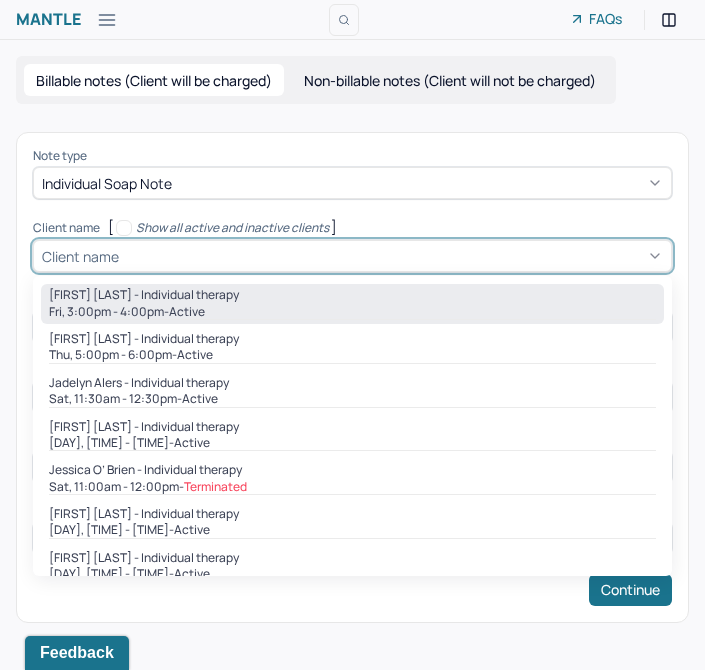 click on "[DAY], [TIME] - active" at bounding box center [352, 312] 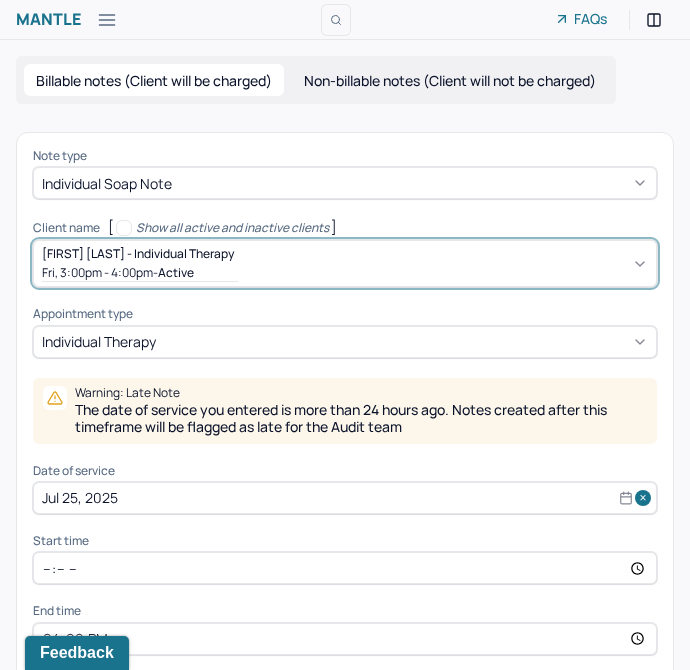 select on "6" 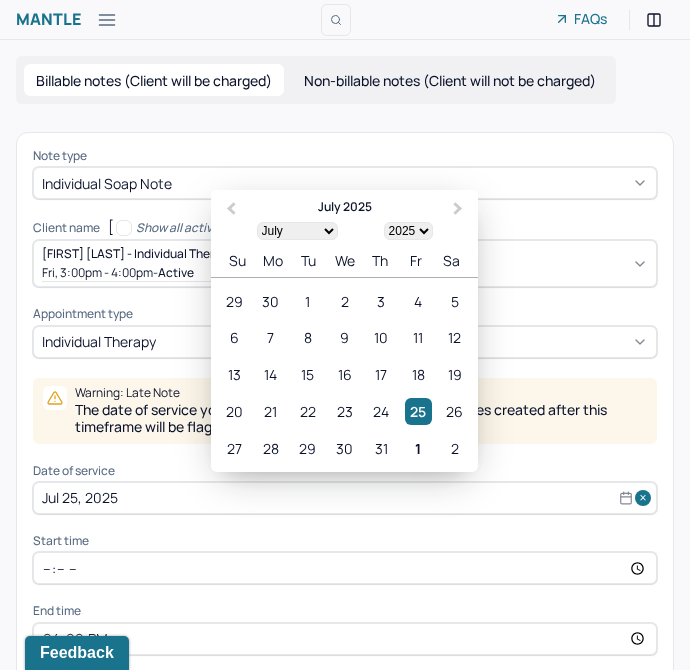 click on "Jul 25, 2025" at bounding box center [345, 498] 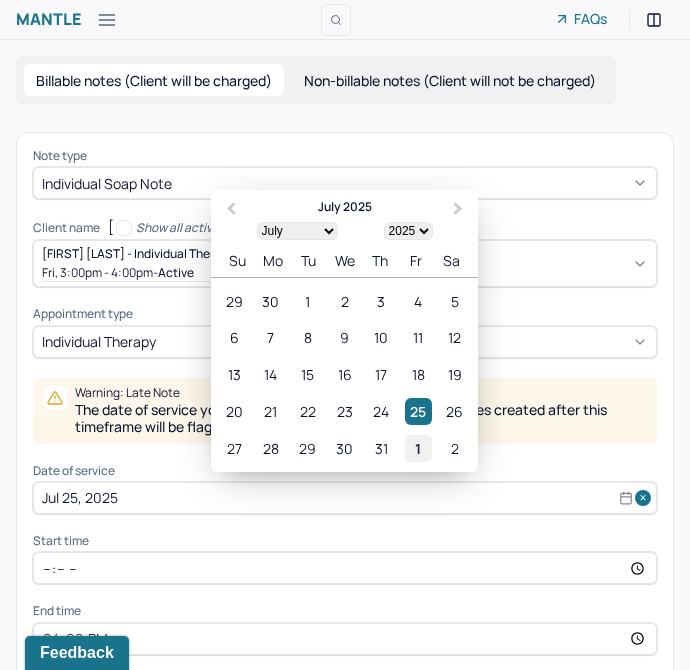 click on "1" at bounding box center [418, 448] 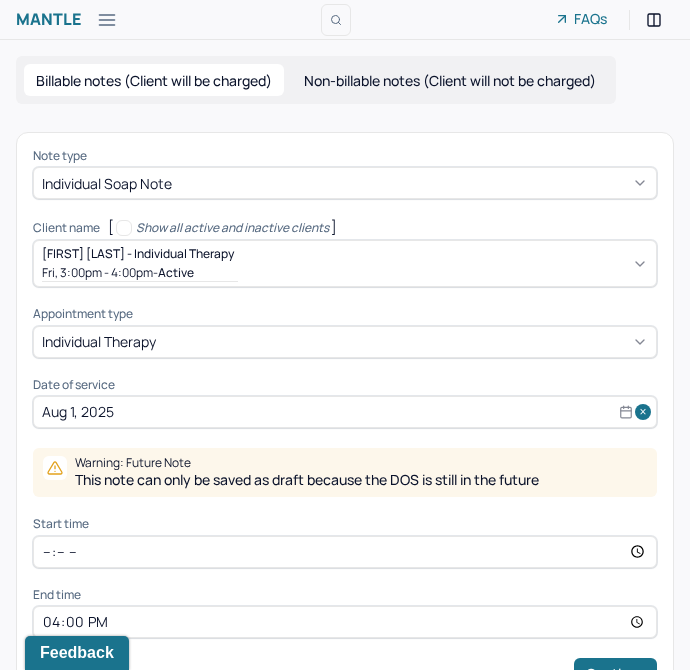 scroll, scrollTop: 53, scrollLeft: 0, axis: vertical 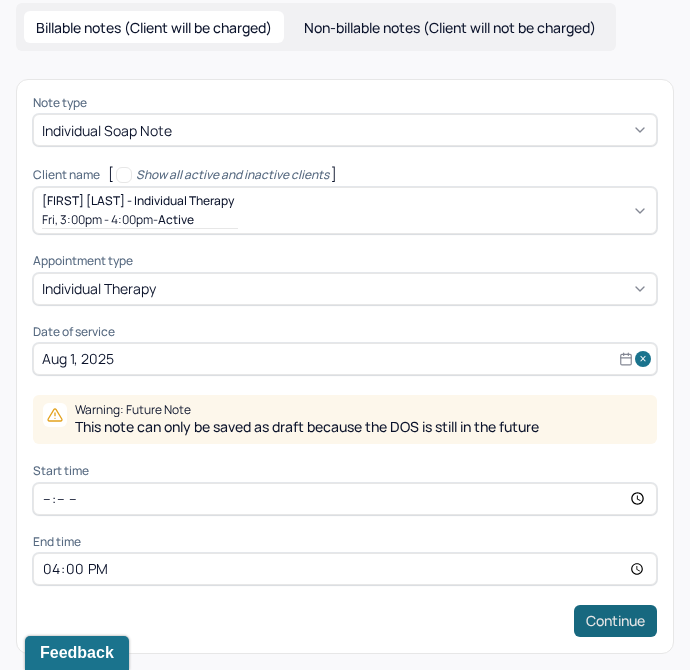 click on "Continue" at bounding box center (615, 621) 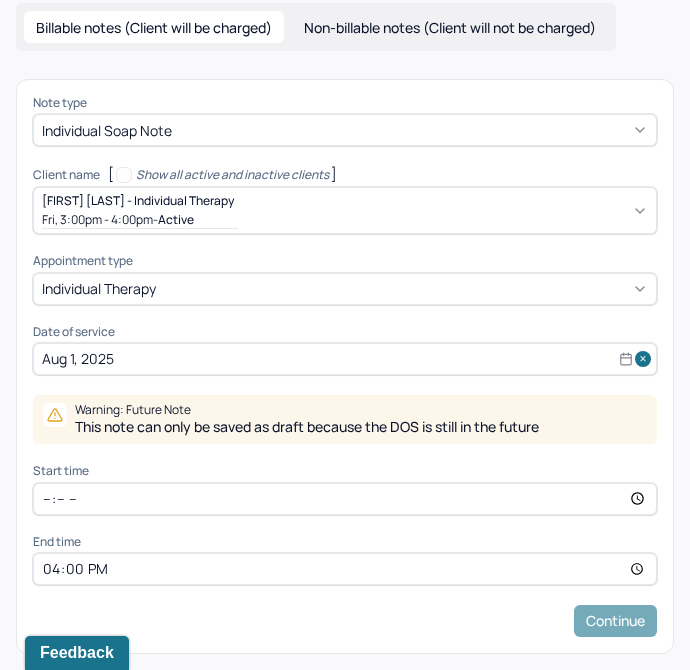 scroll, scrollTop: 0, scrollLeft: 0, axis: both 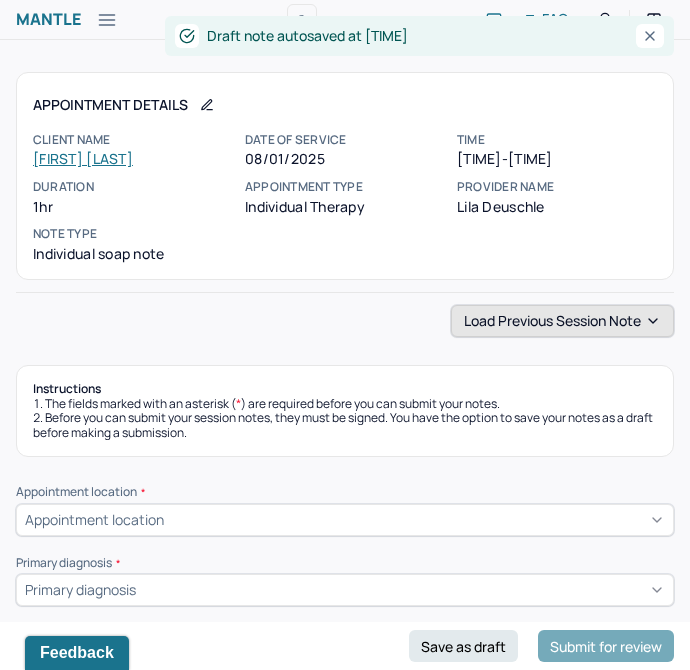 click on "Load previous session note" at bounding box center [562, 321] 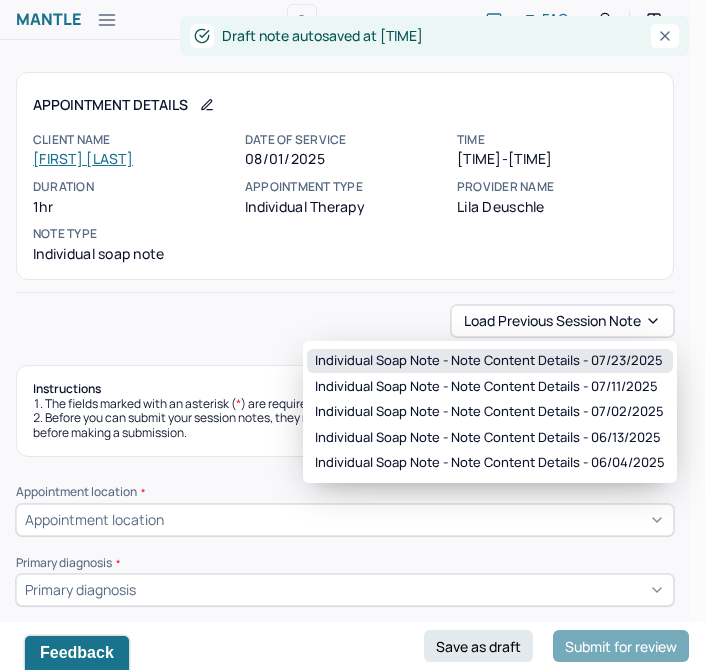 click on "Individual soap note   - Note content Details -   07/23/2025" at bounding box center (489, 361) 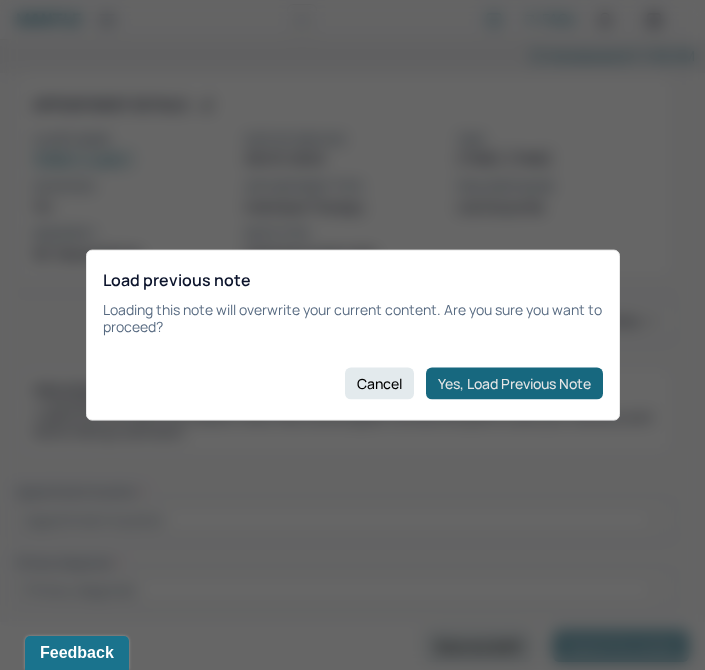 click on "Yes, Load Previous Note" at bounding box center (514, 383) 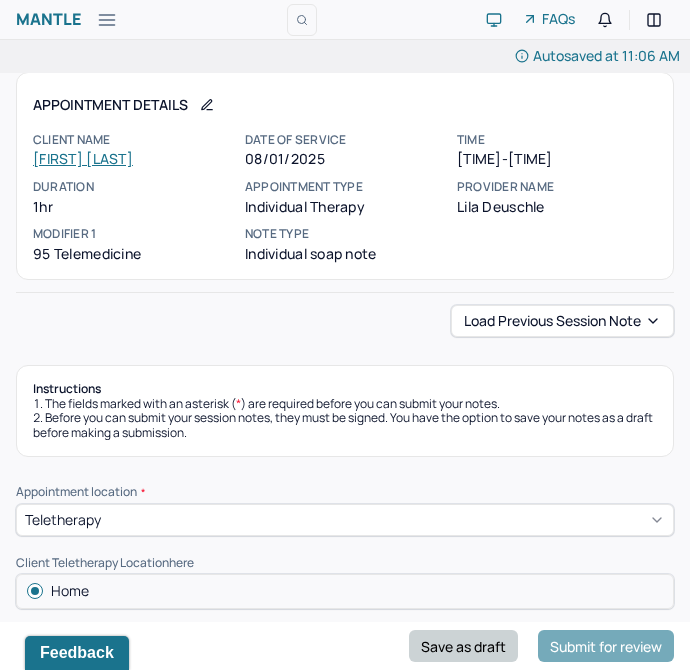 click on "Save as draft" at bounding box center (463, 646) 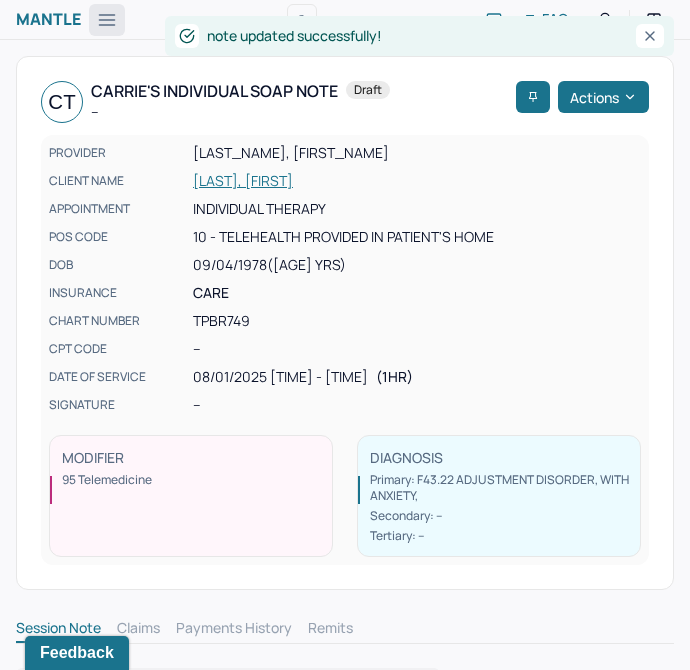 click 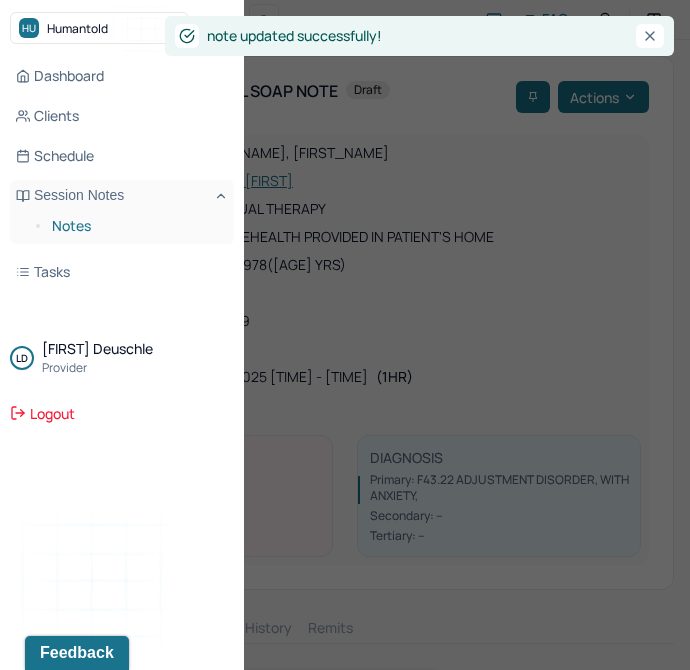 click on "Notes" at bounding box center [135, 226] 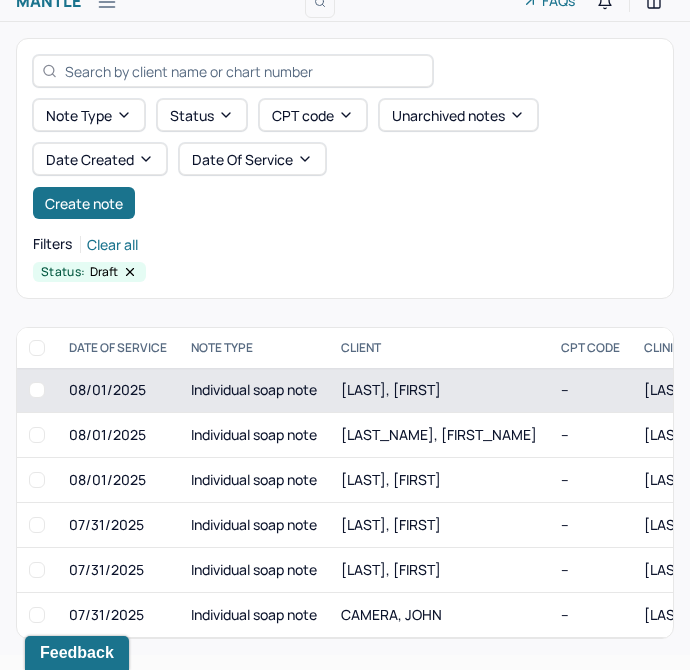 scroll, scrollTop: 0, scrollLeft: 0, axis: both 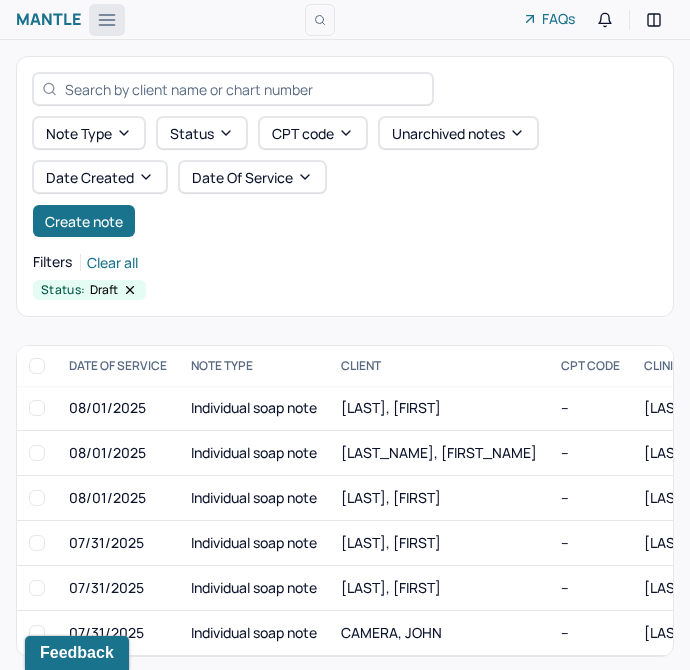 click 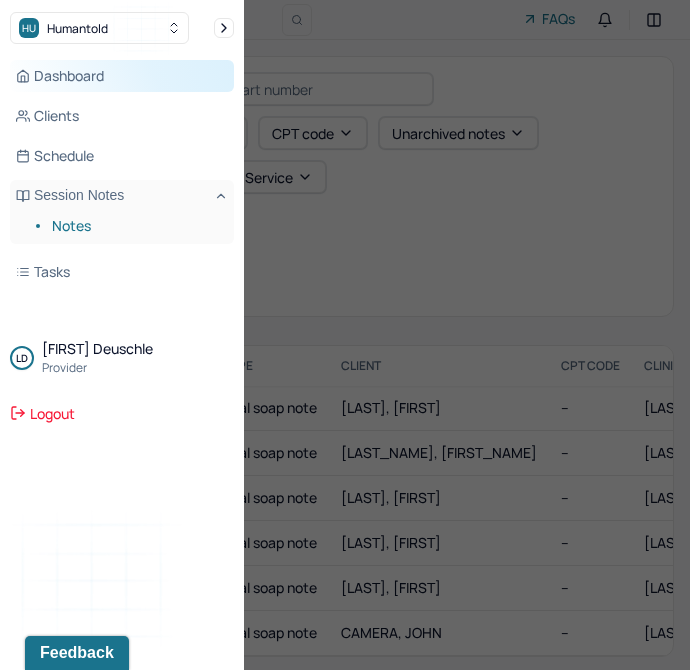 click on "Dashboard" at bounding box center (122, 76) 